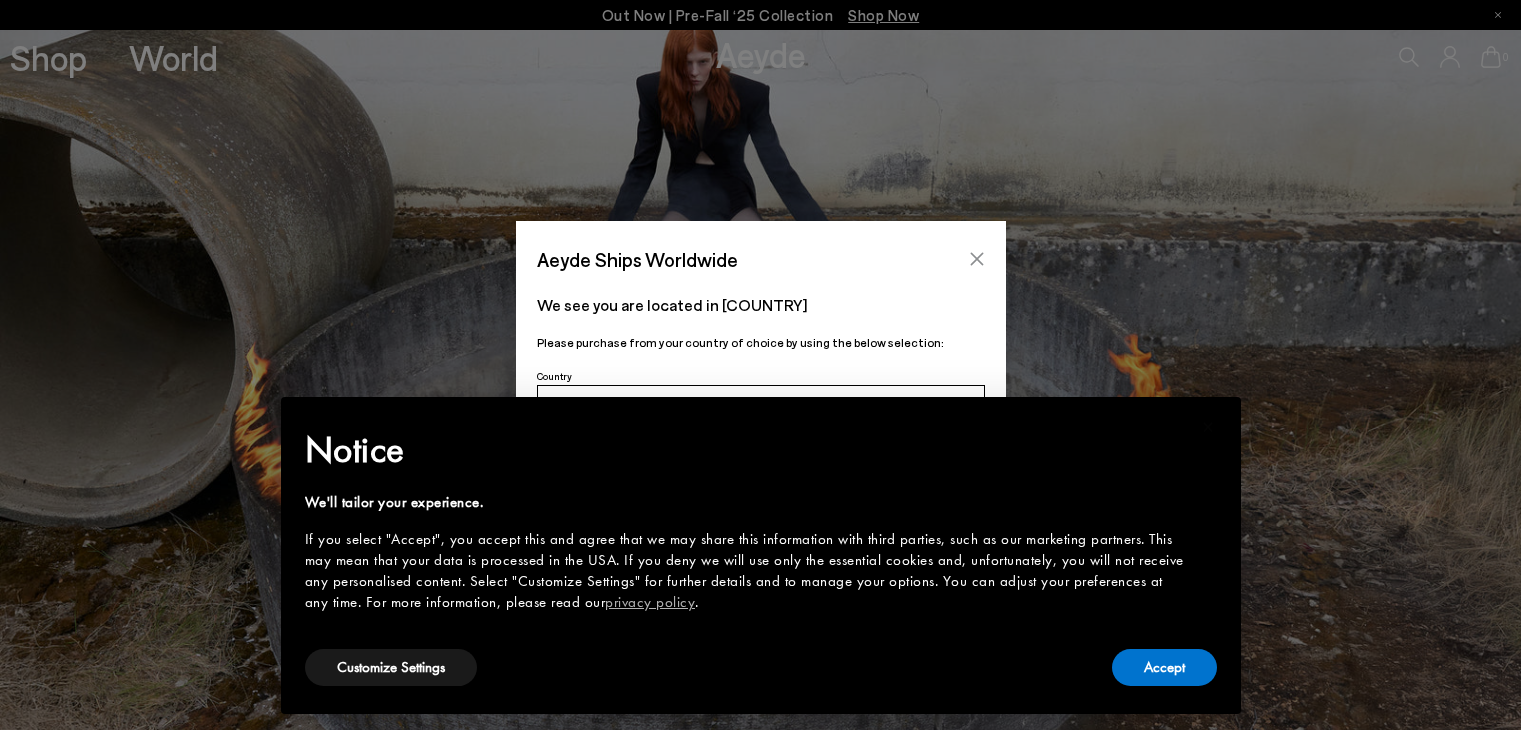 scroll, scrollTop: 0, scrollLeft: 0, axis: both 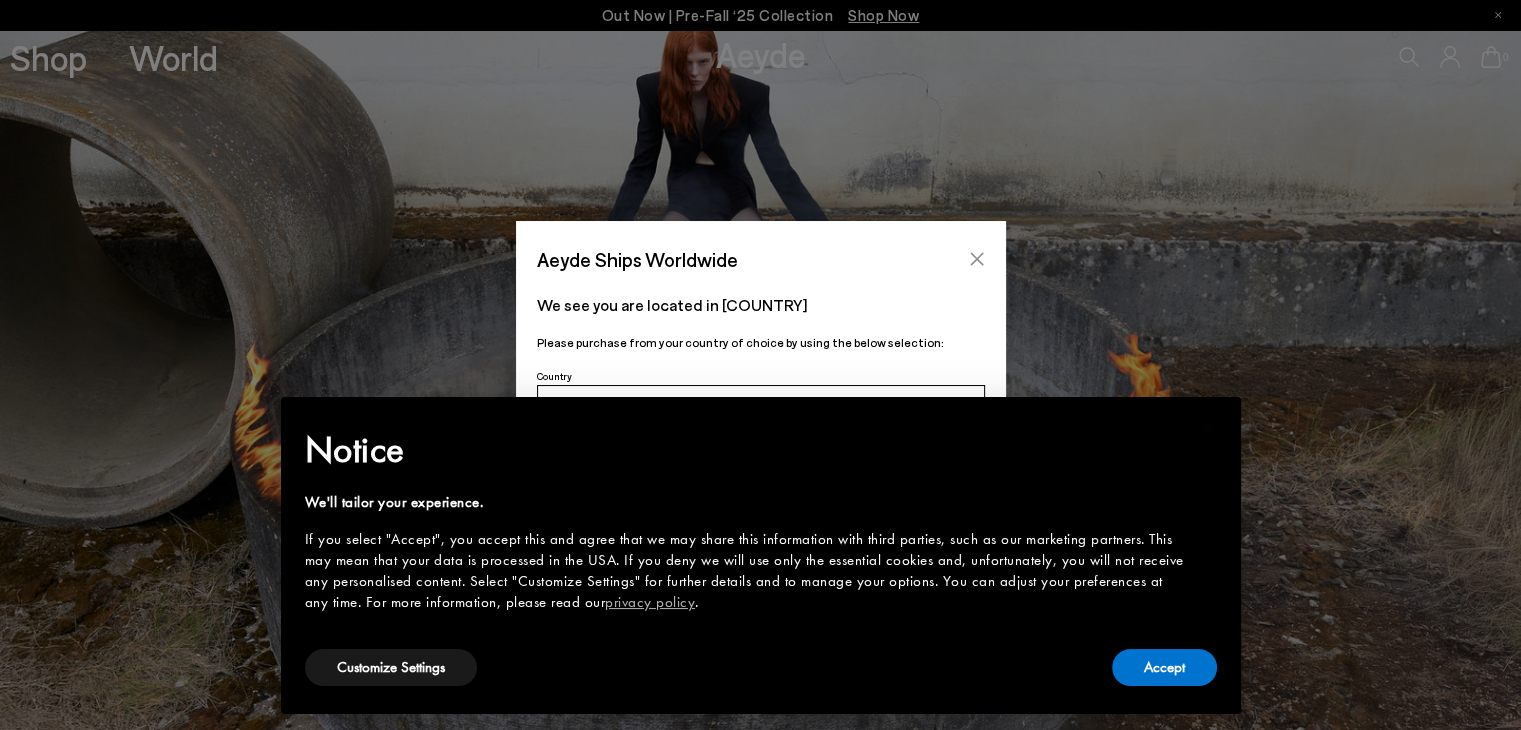 click at bounding box center (977, 259) 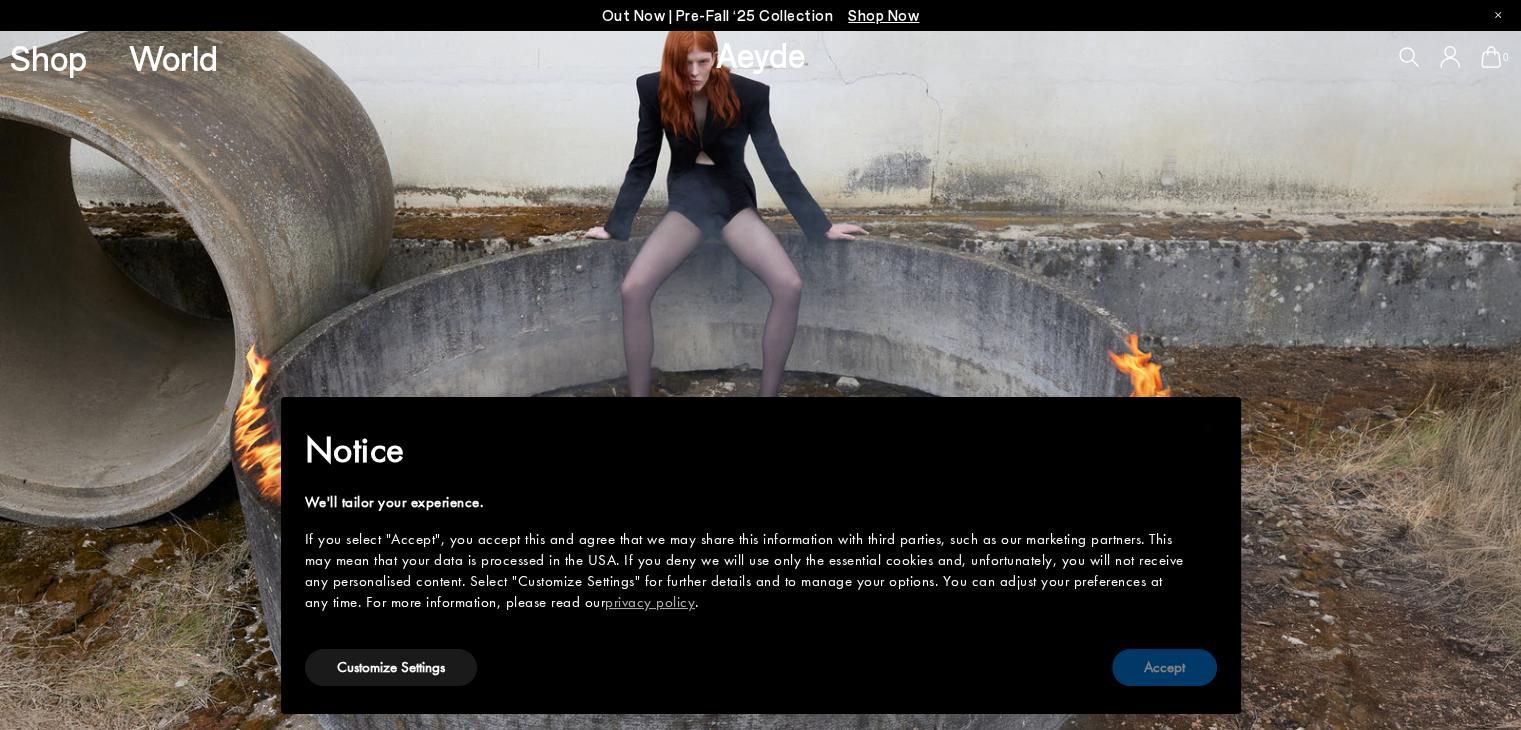 click on "Accept" at bounding box center [1164, 667] 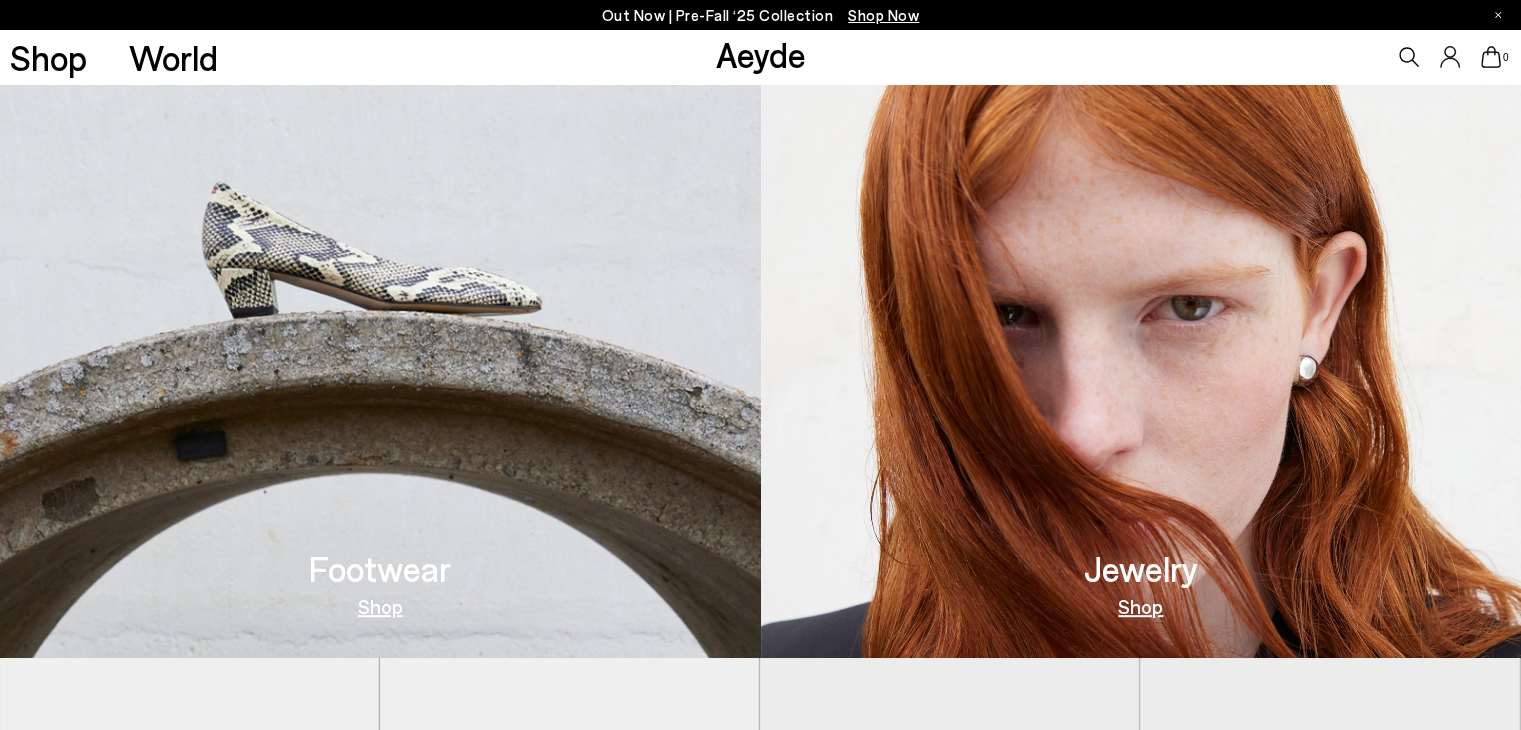scroll, scrollTop: 0, scrollLeft: 0, axis: both 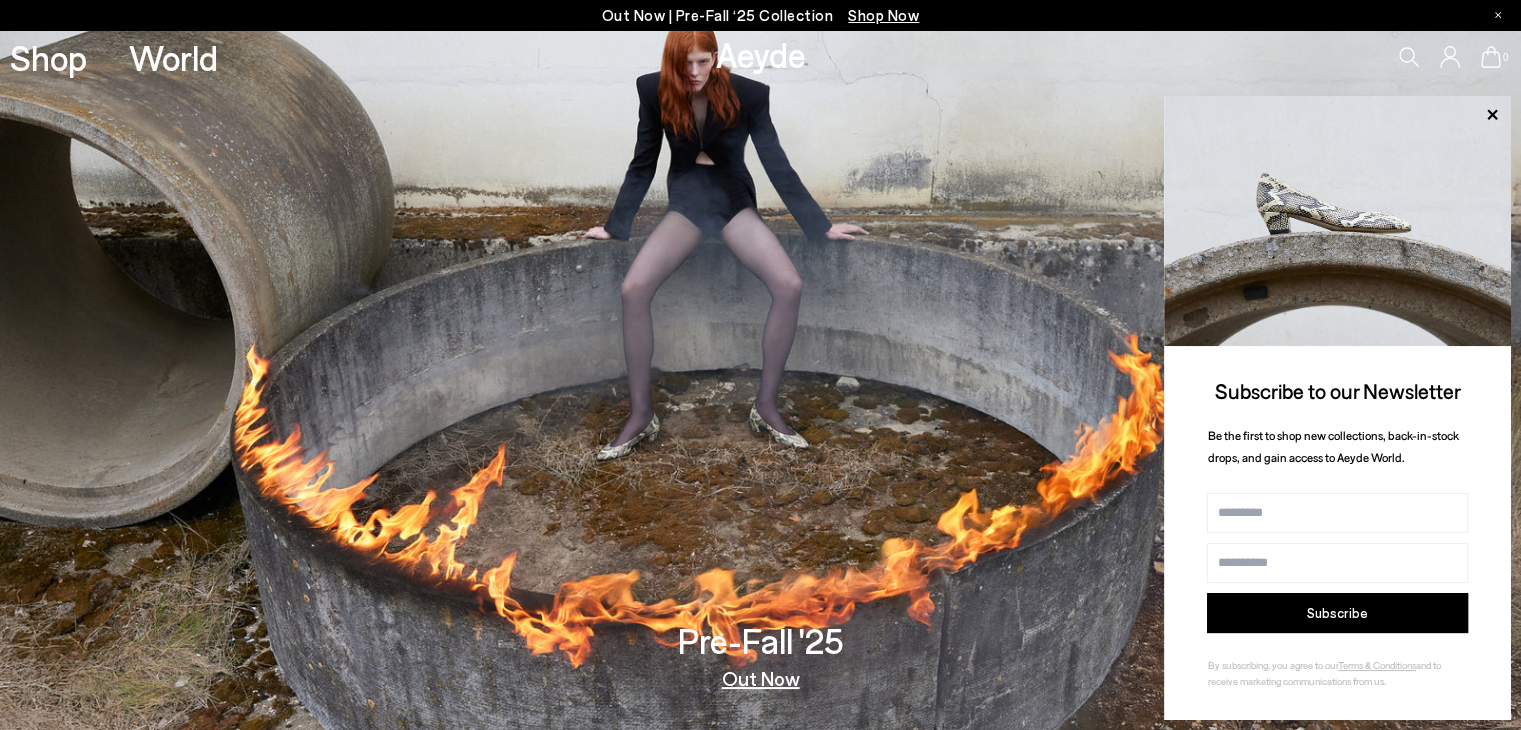 click on "0" at bounding box center (1267, 57) 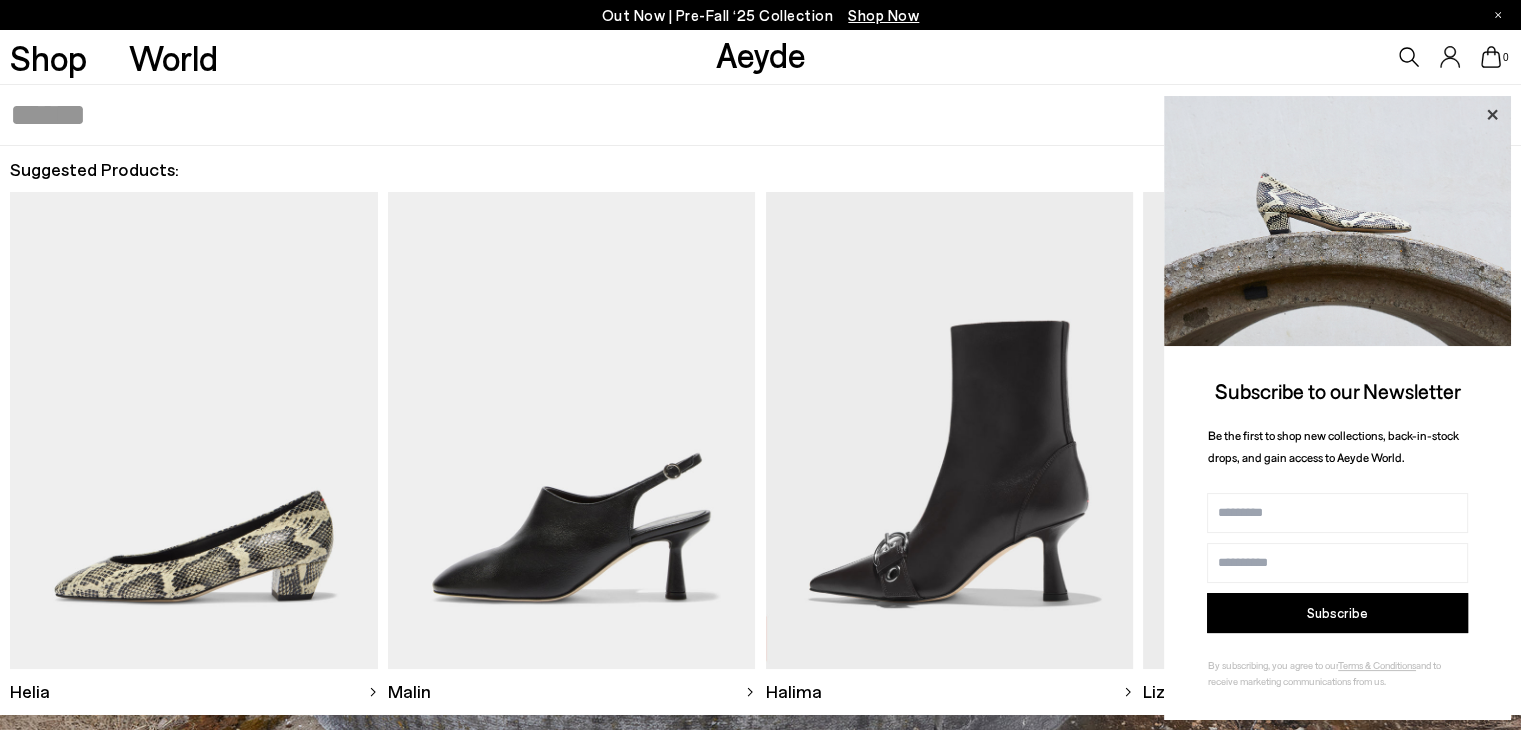 click 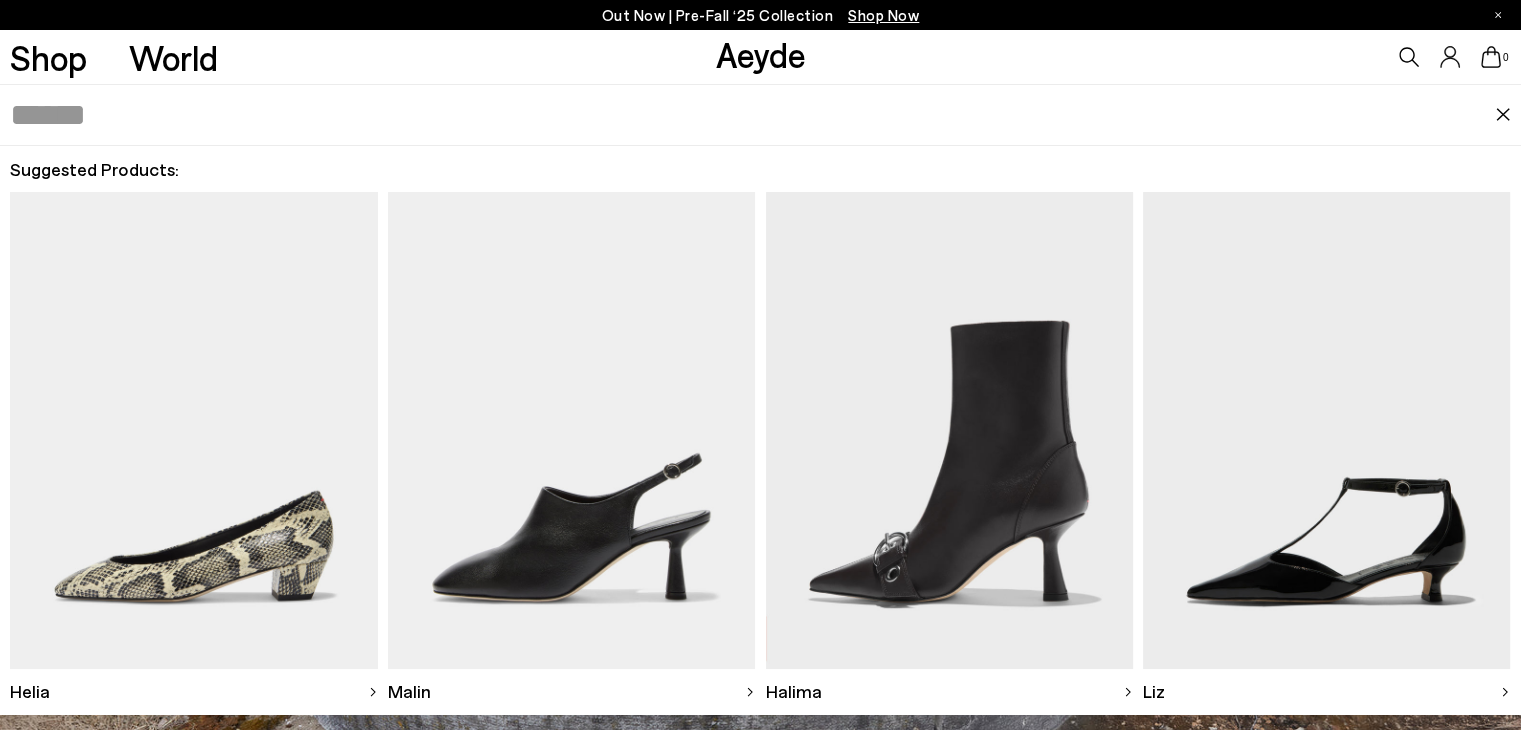 click 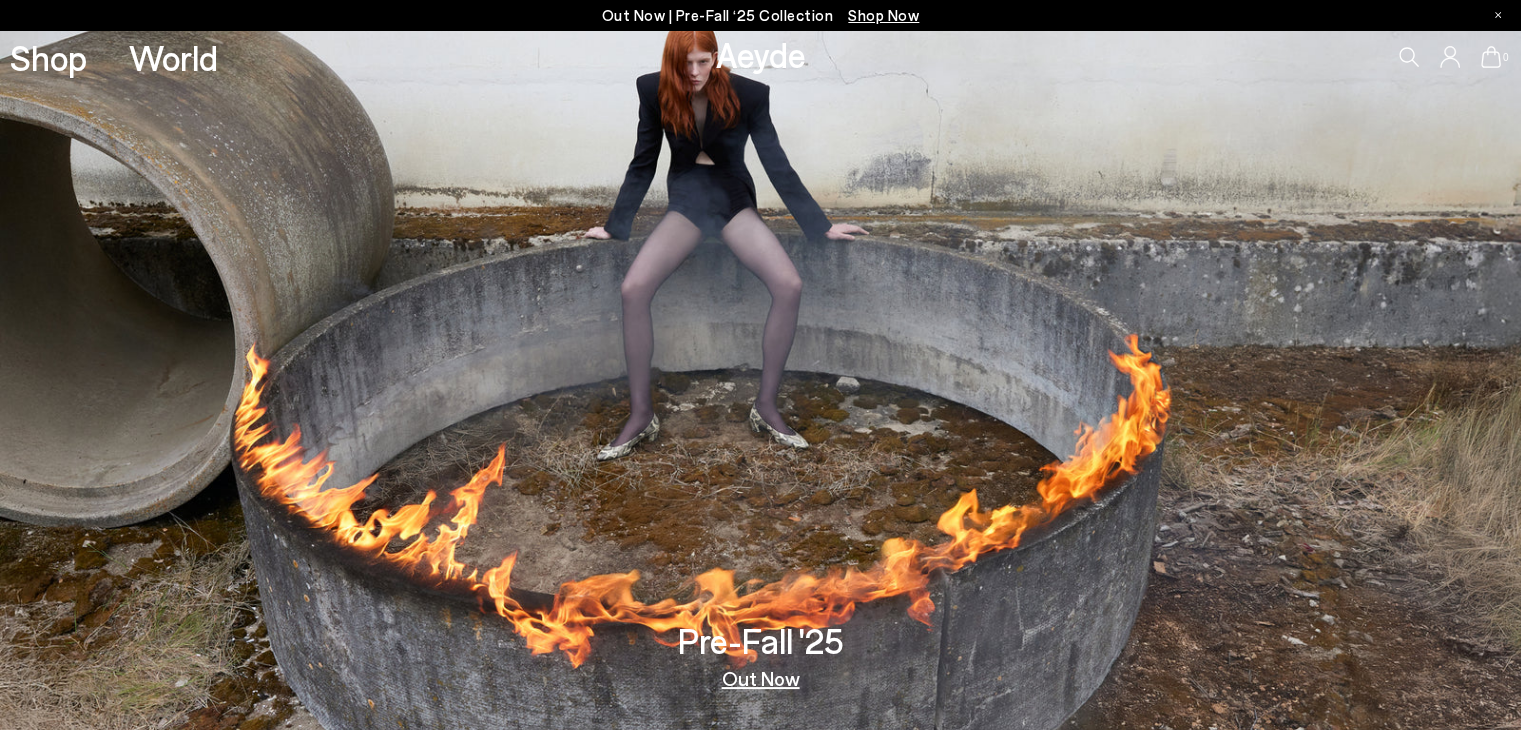click 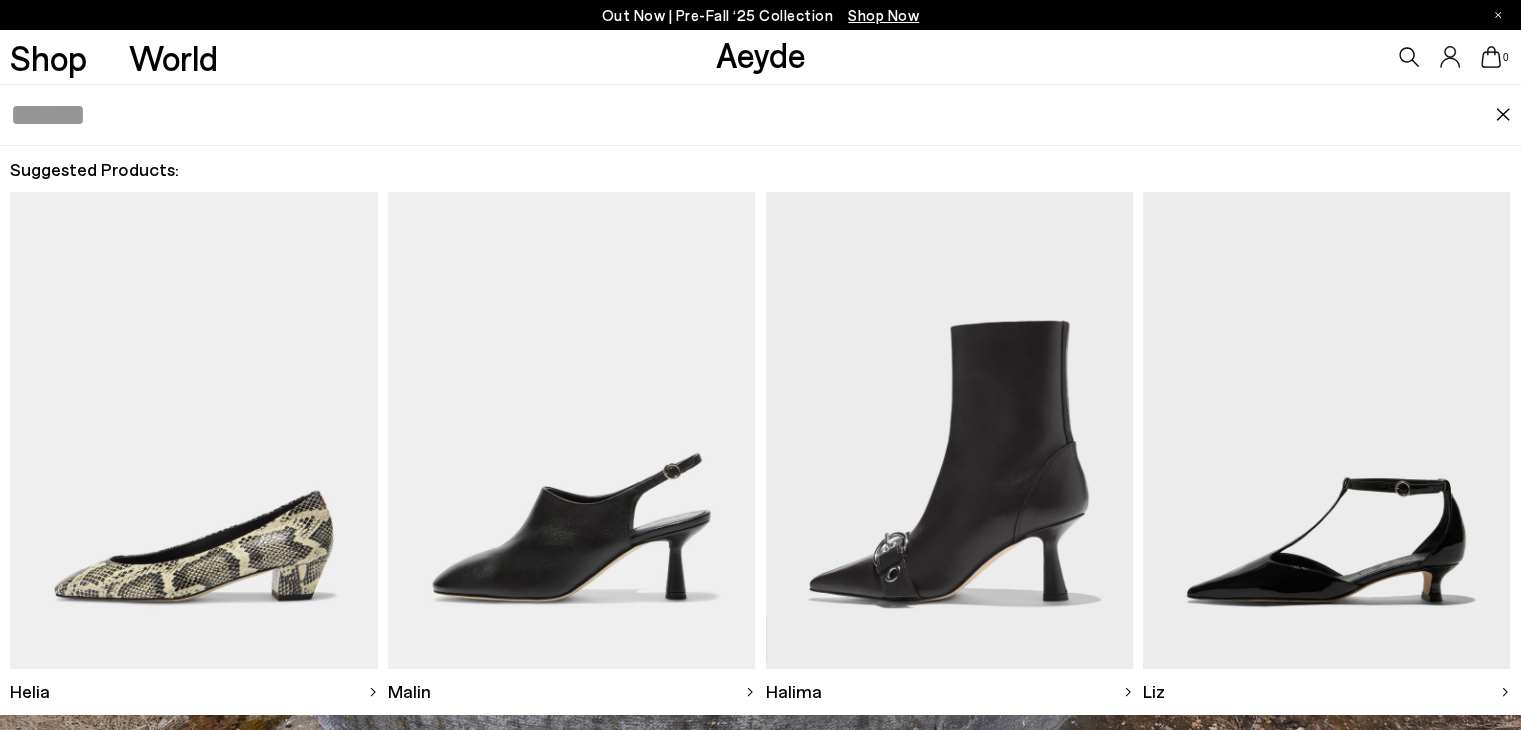 click at bounding box center (752, 115) 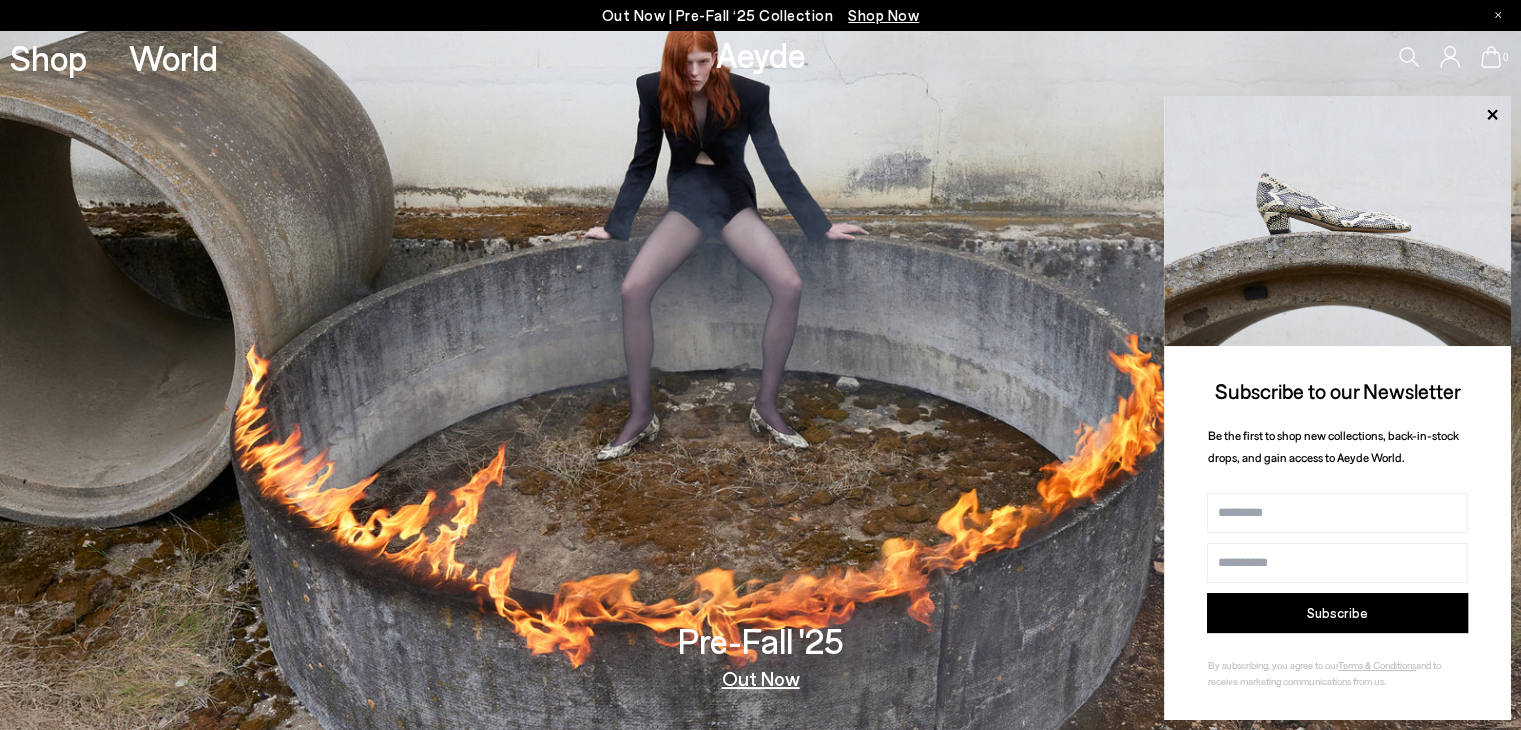 click 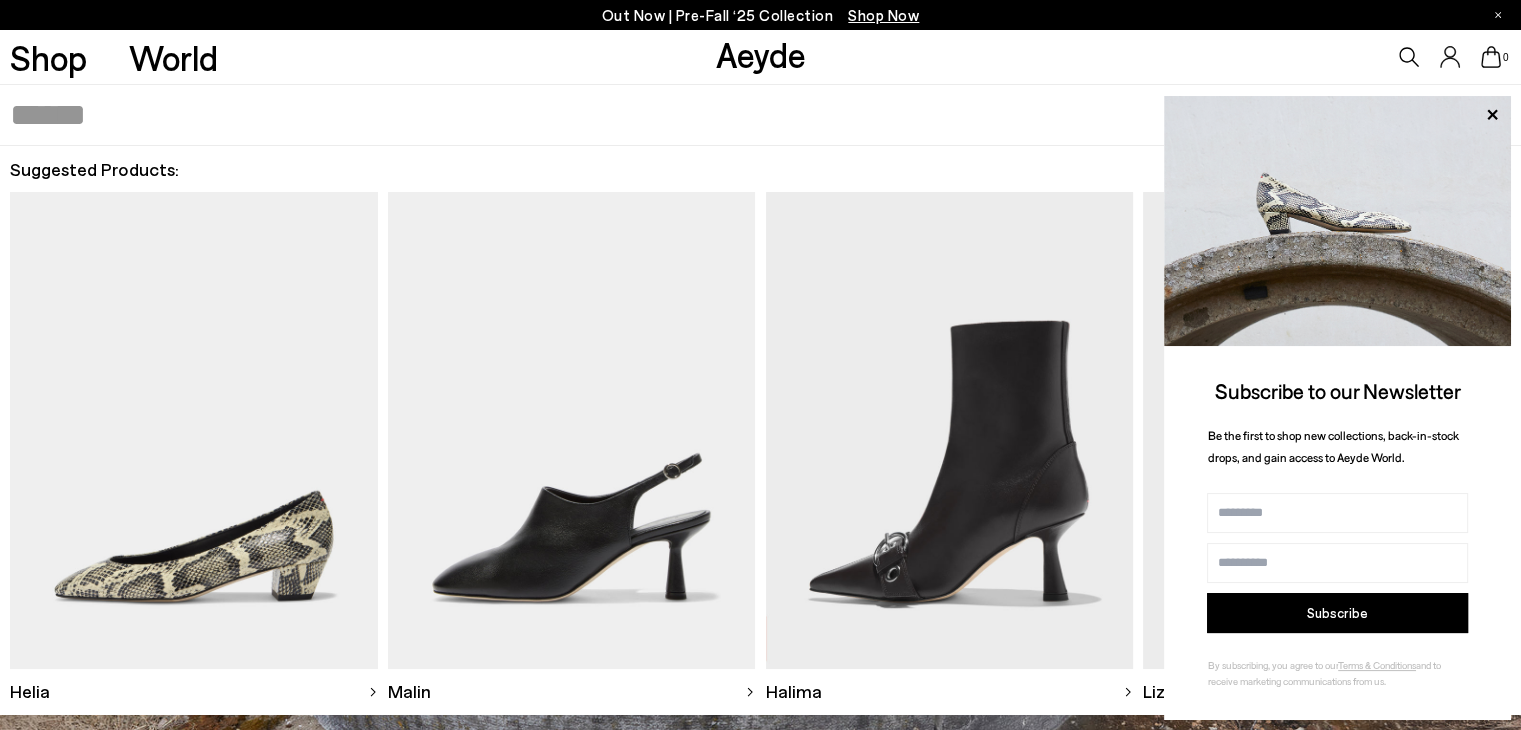 click at bounding box center [752, 115] 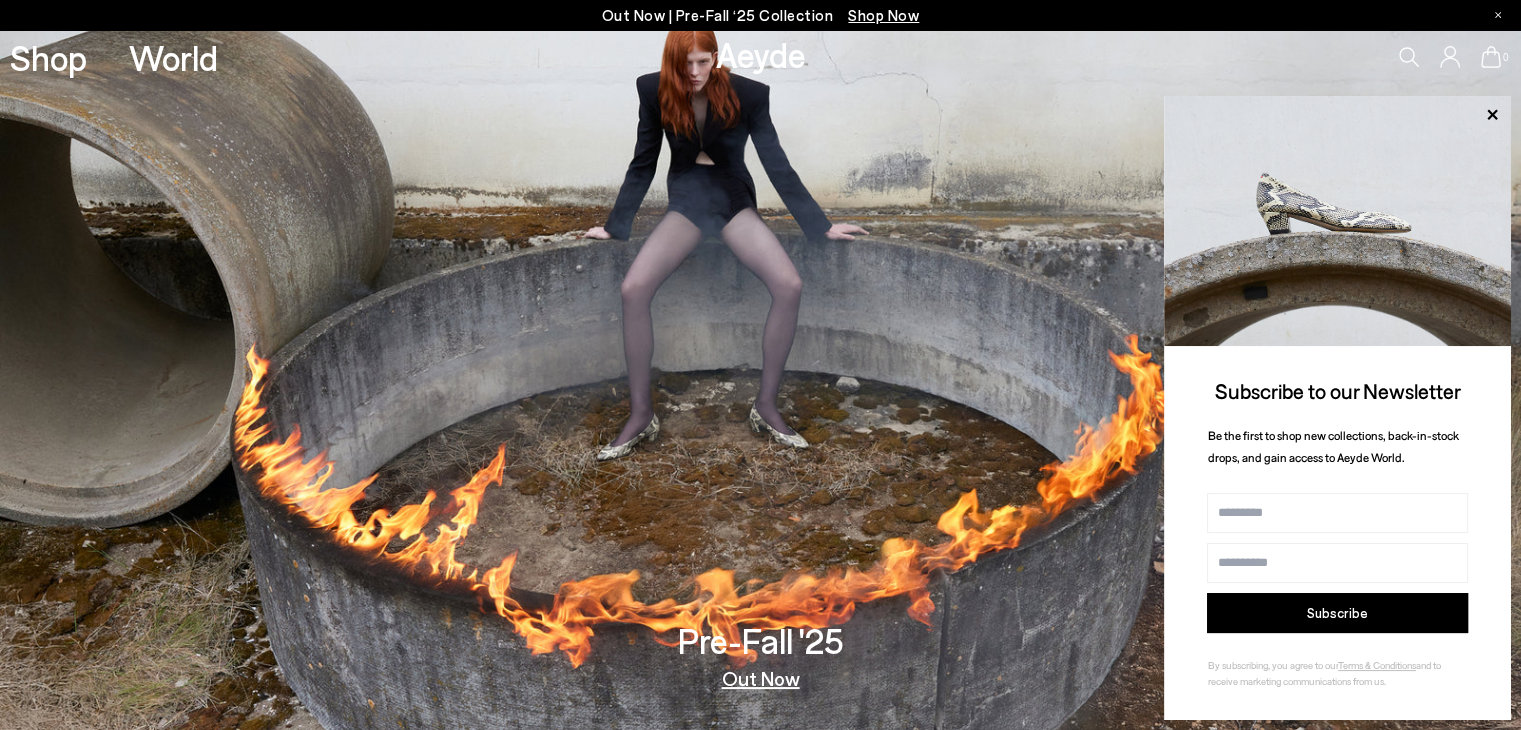click 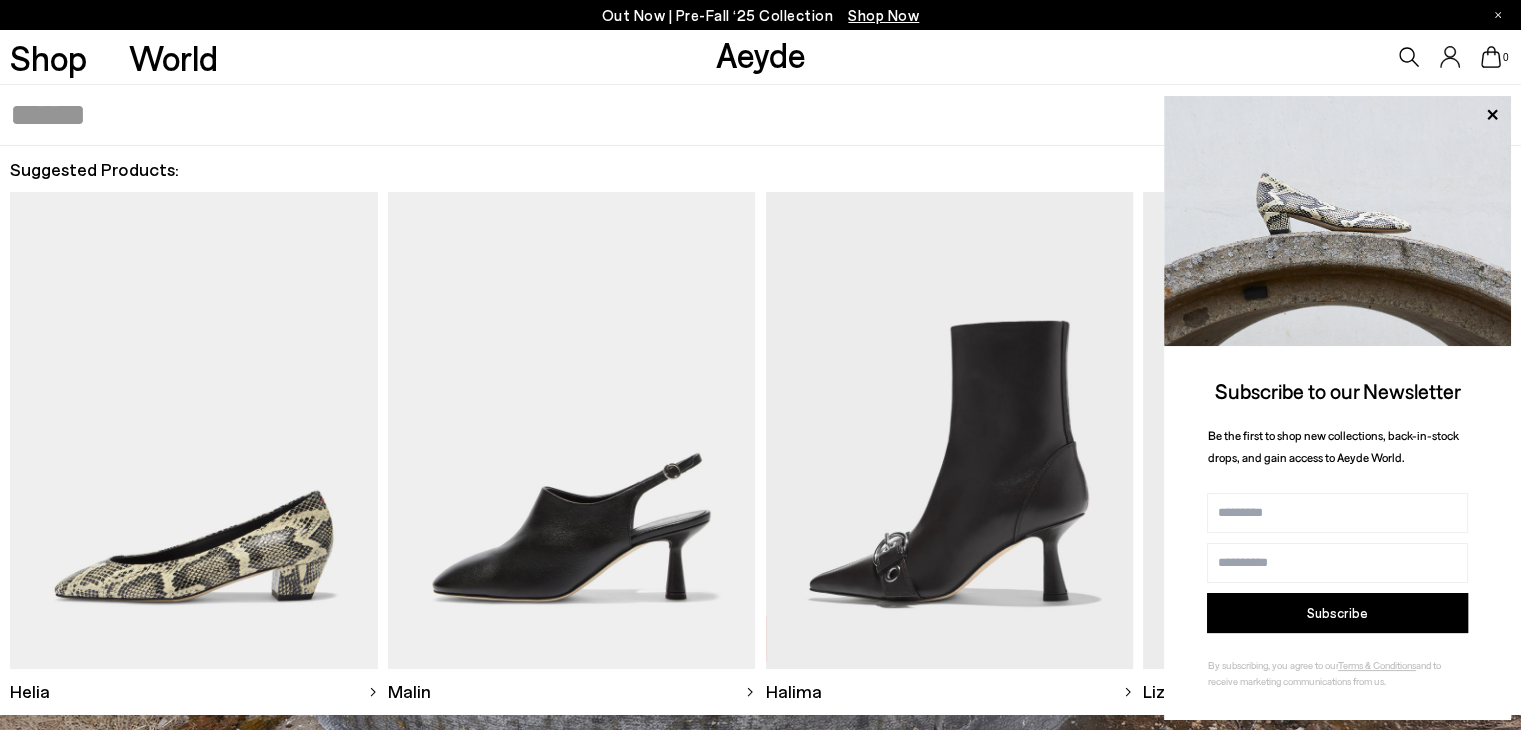 click at bounding box center (752, 115) 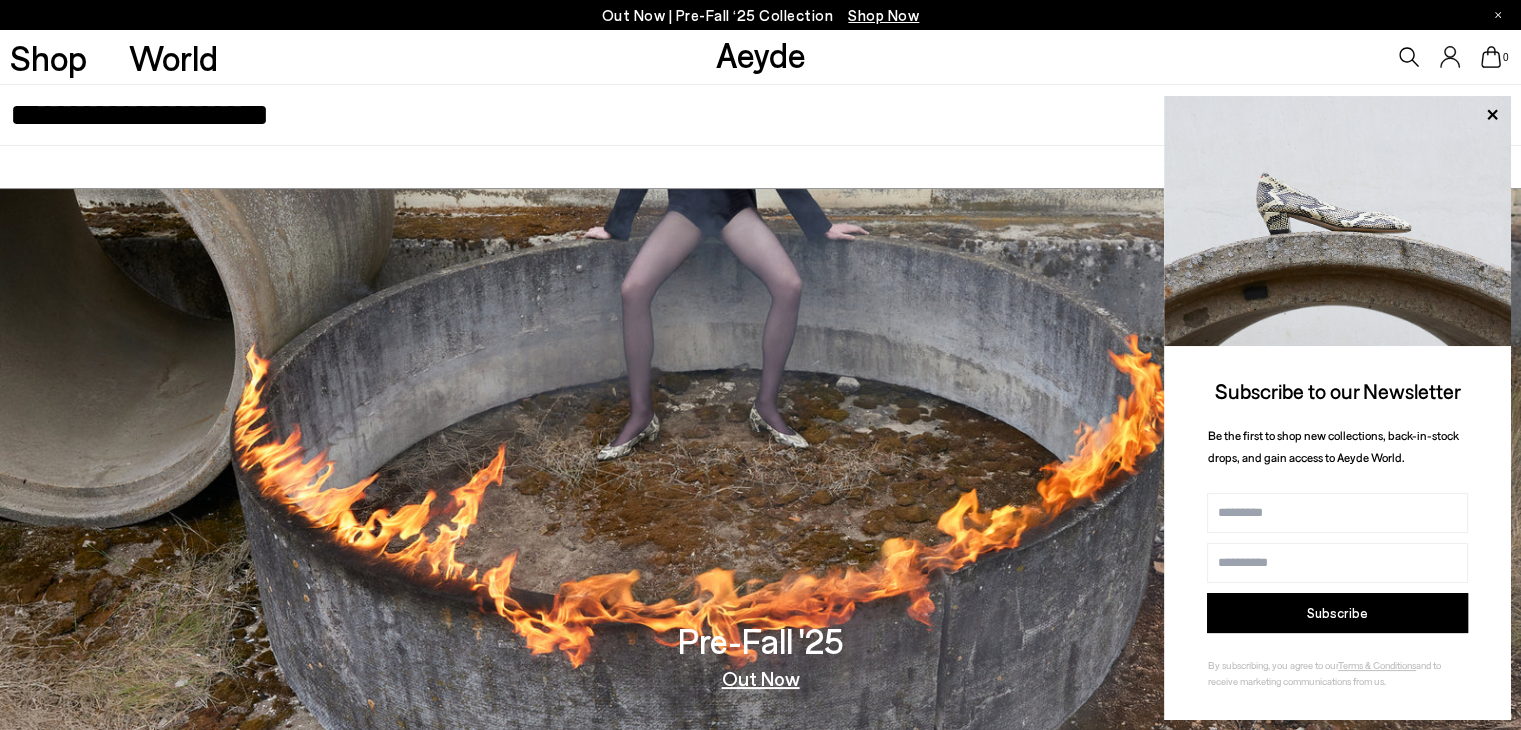 click on "**********" at bounding box center (752, 115) 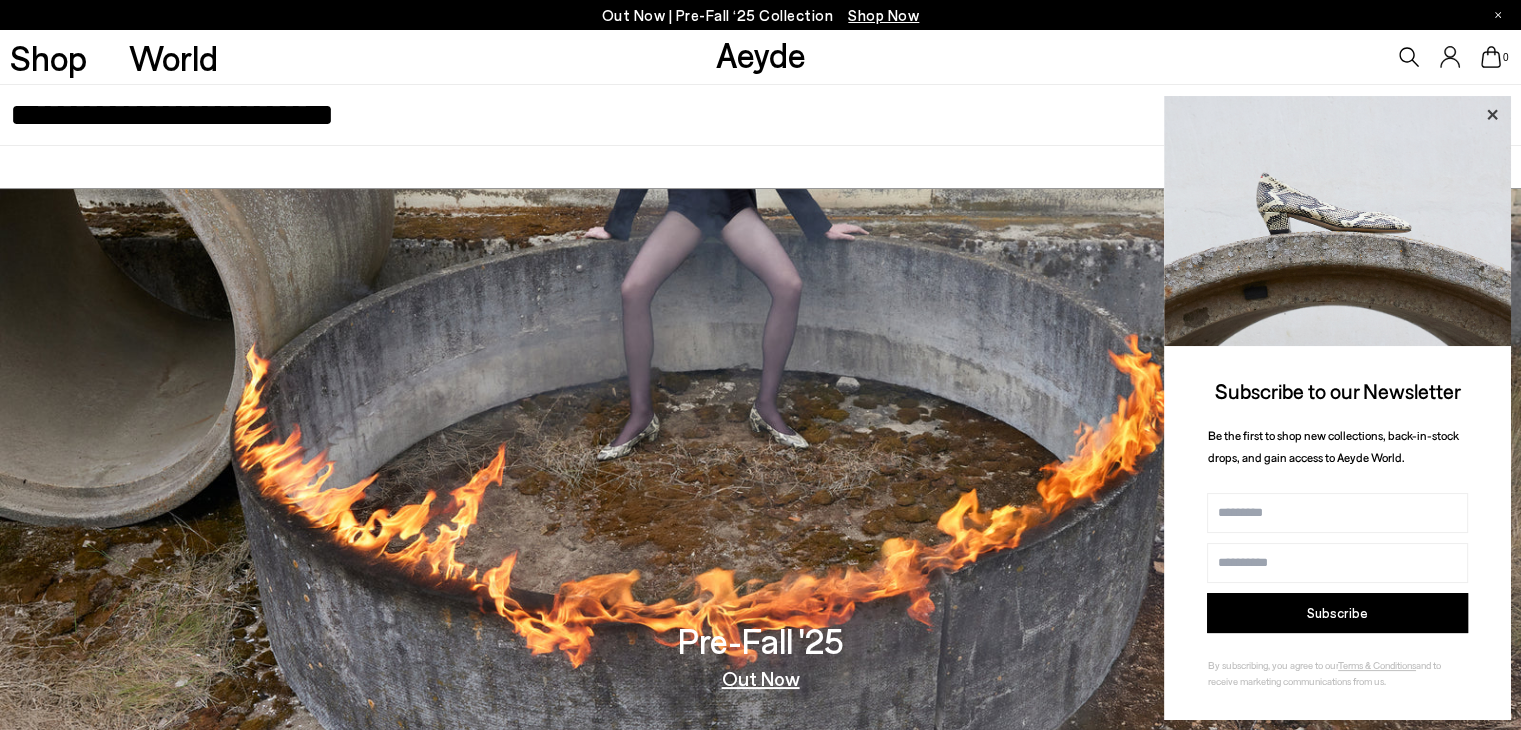 click 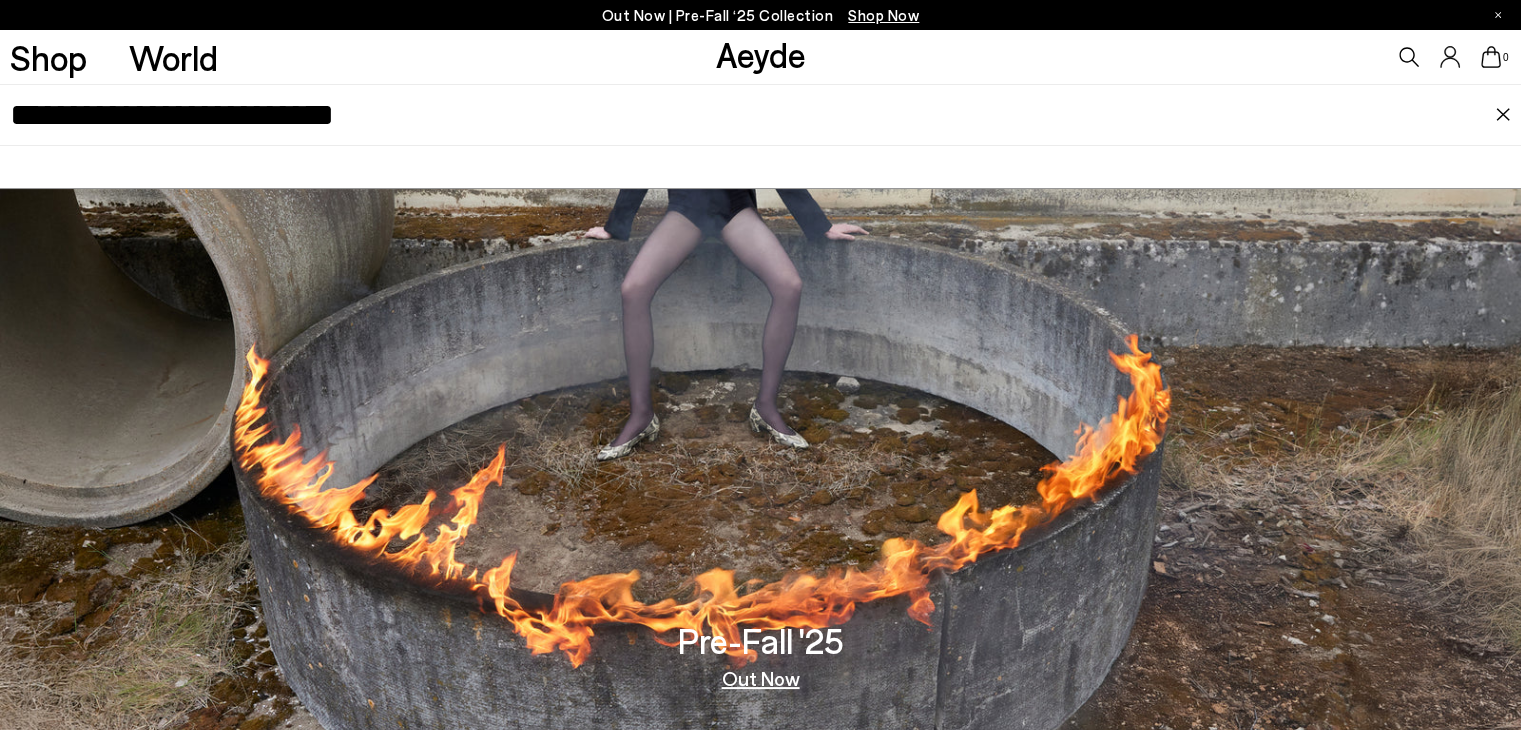 click on "**********" at bounding box center (752, 115) 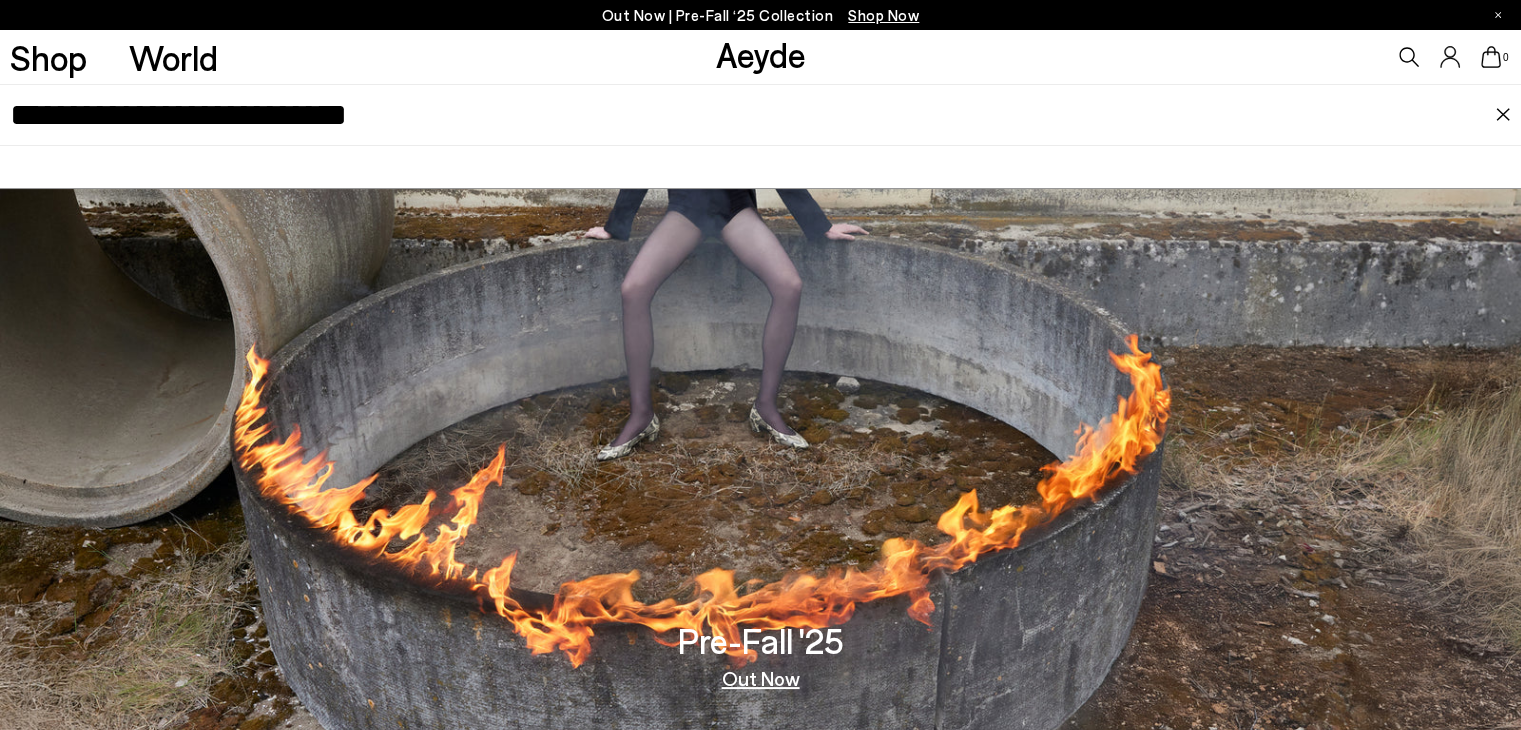 click on "**********" at bounding box center (752, 115) 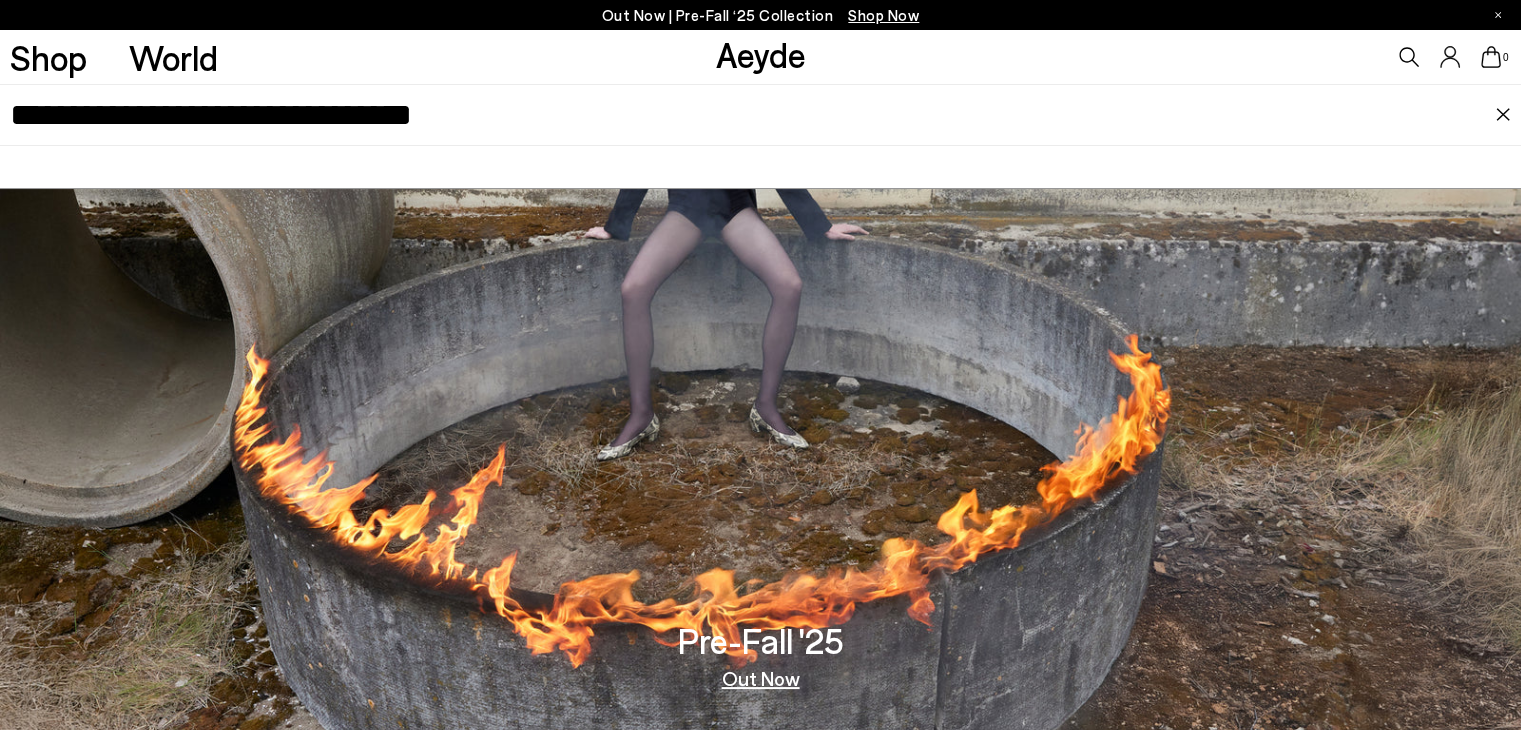 click on "Shop
World
Aeyde
0" at bounding box center [760, 57] 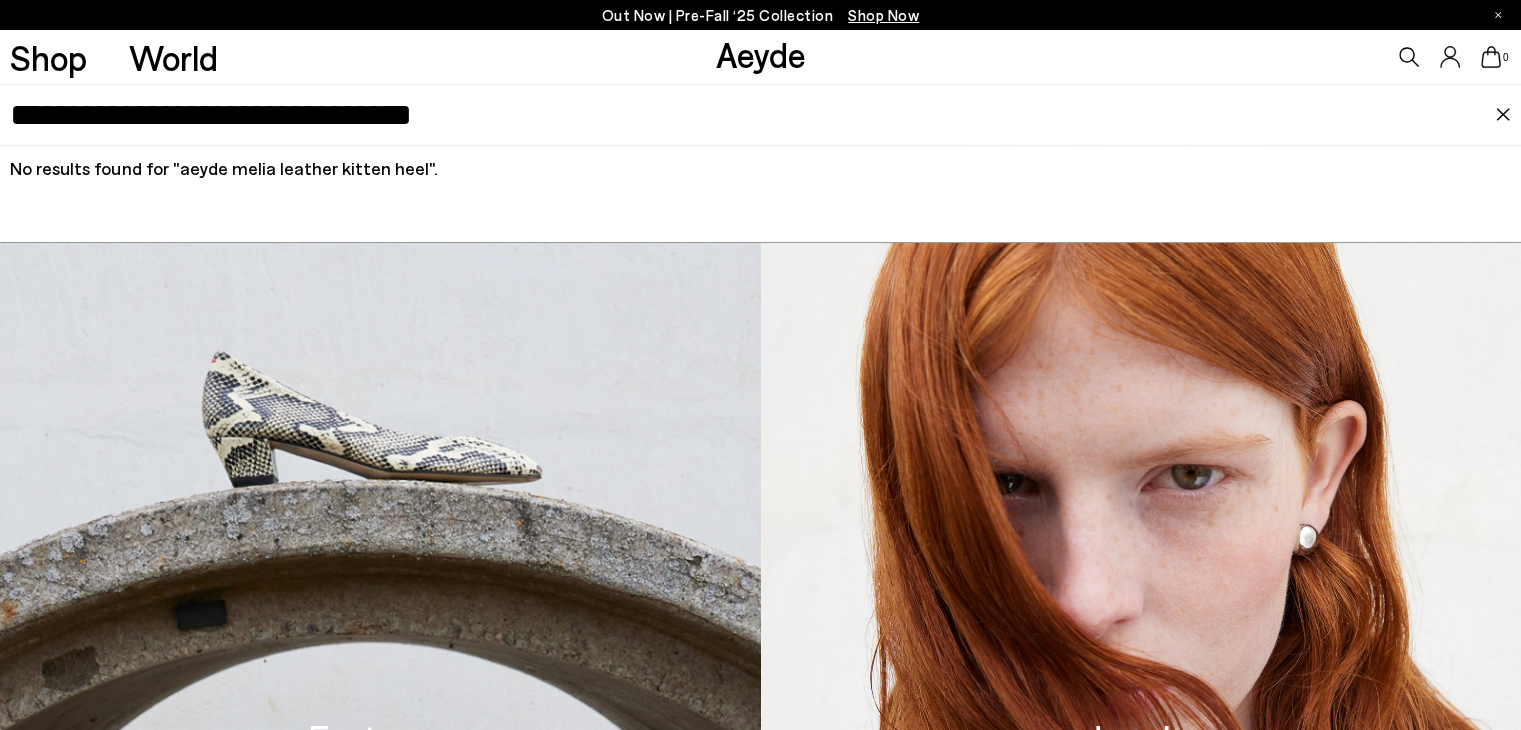 scroll, scrollTop: 638, scrollLeft: 0, axis: vertical 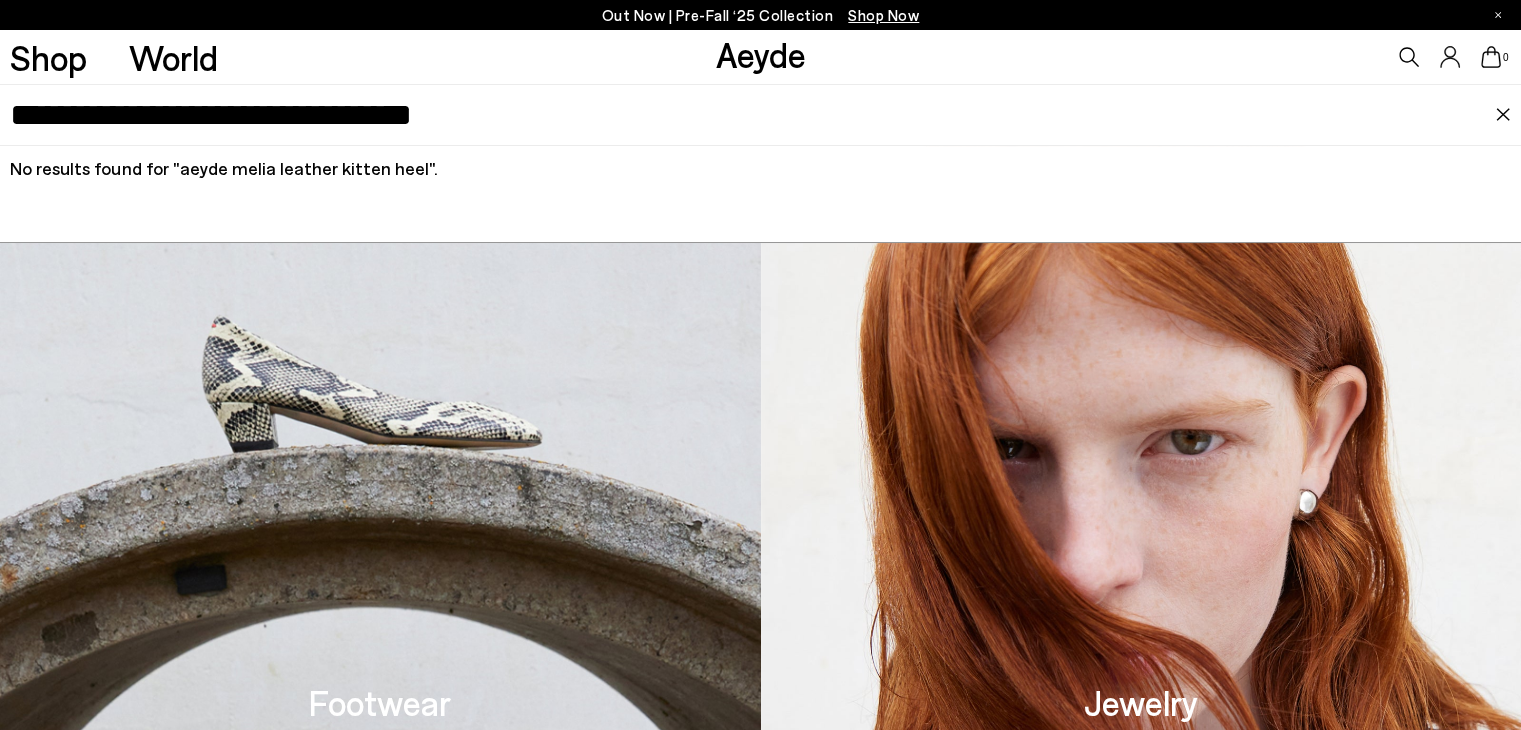 click on "**********" at bounding box center [752, 115] 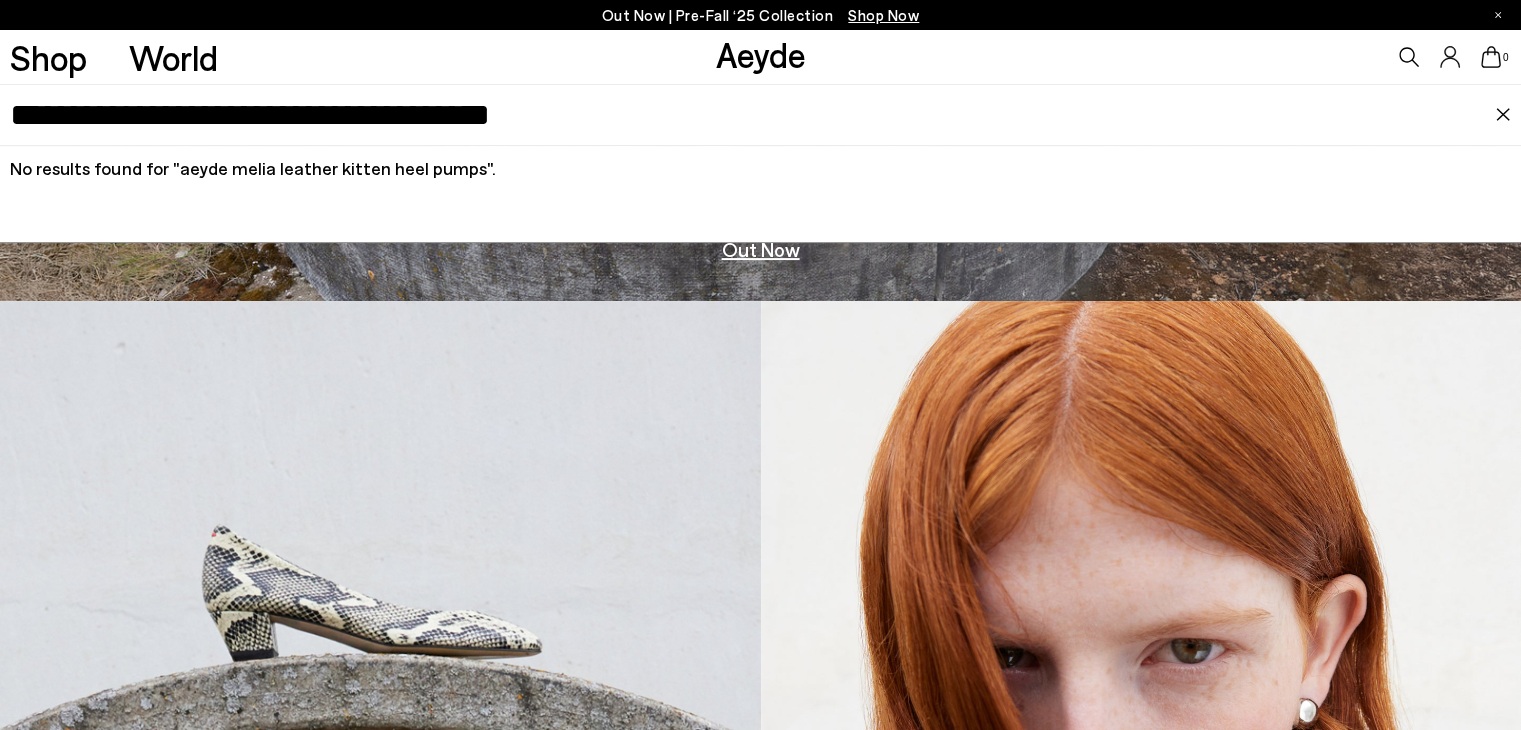 scroll, scrollTop: 306, scrollLeft: 0, axis: vertical 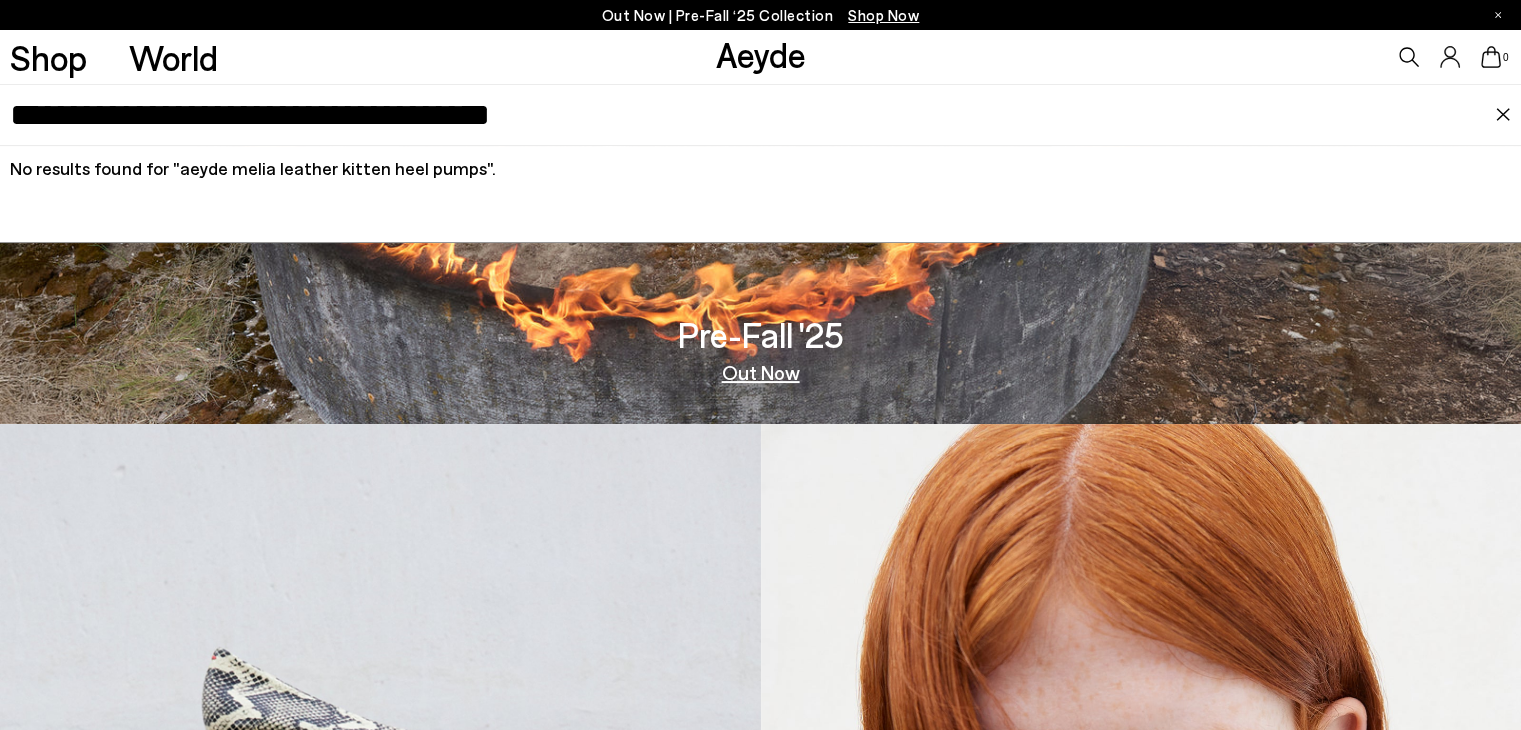 type on "**********" 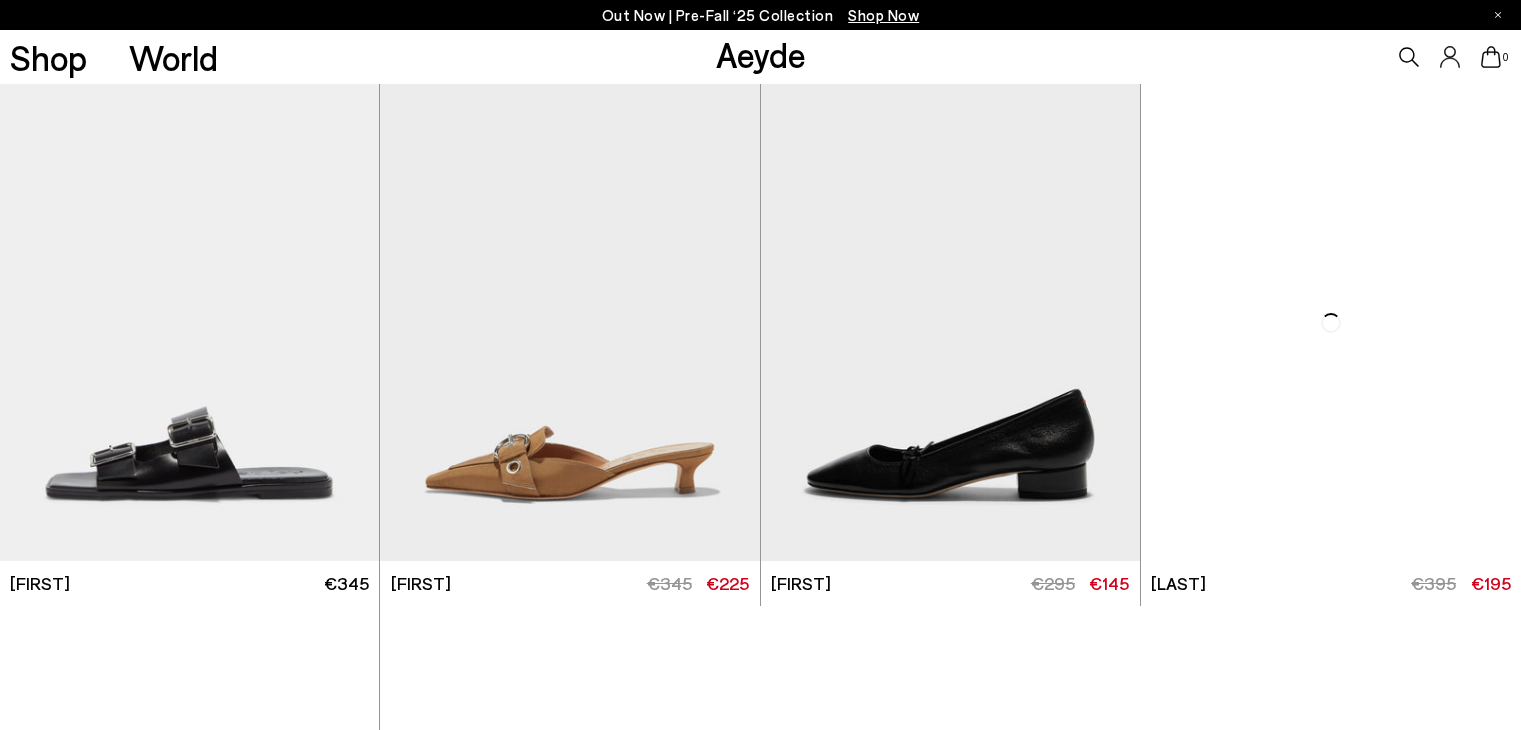scroll, scrollTop: 0, scrollLeft: 0, axis: both 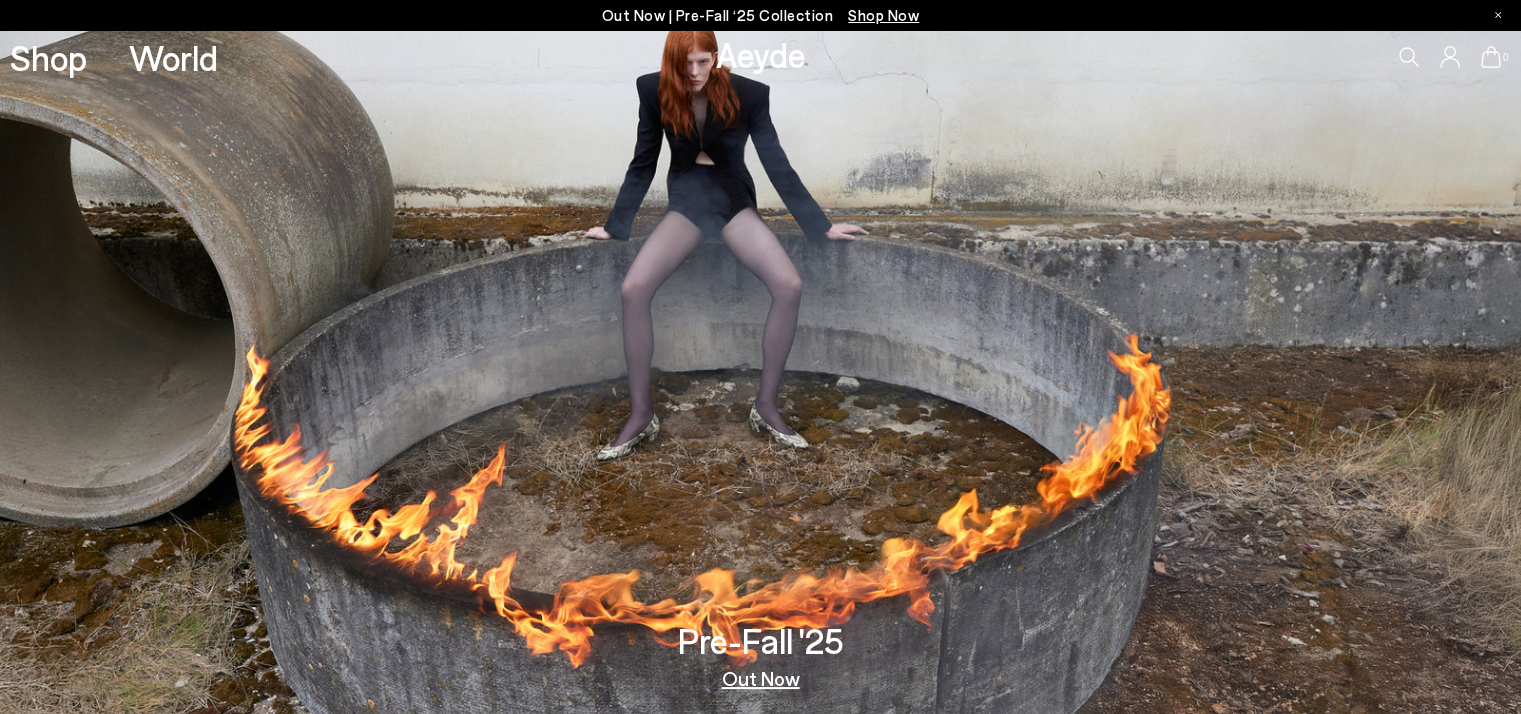 type 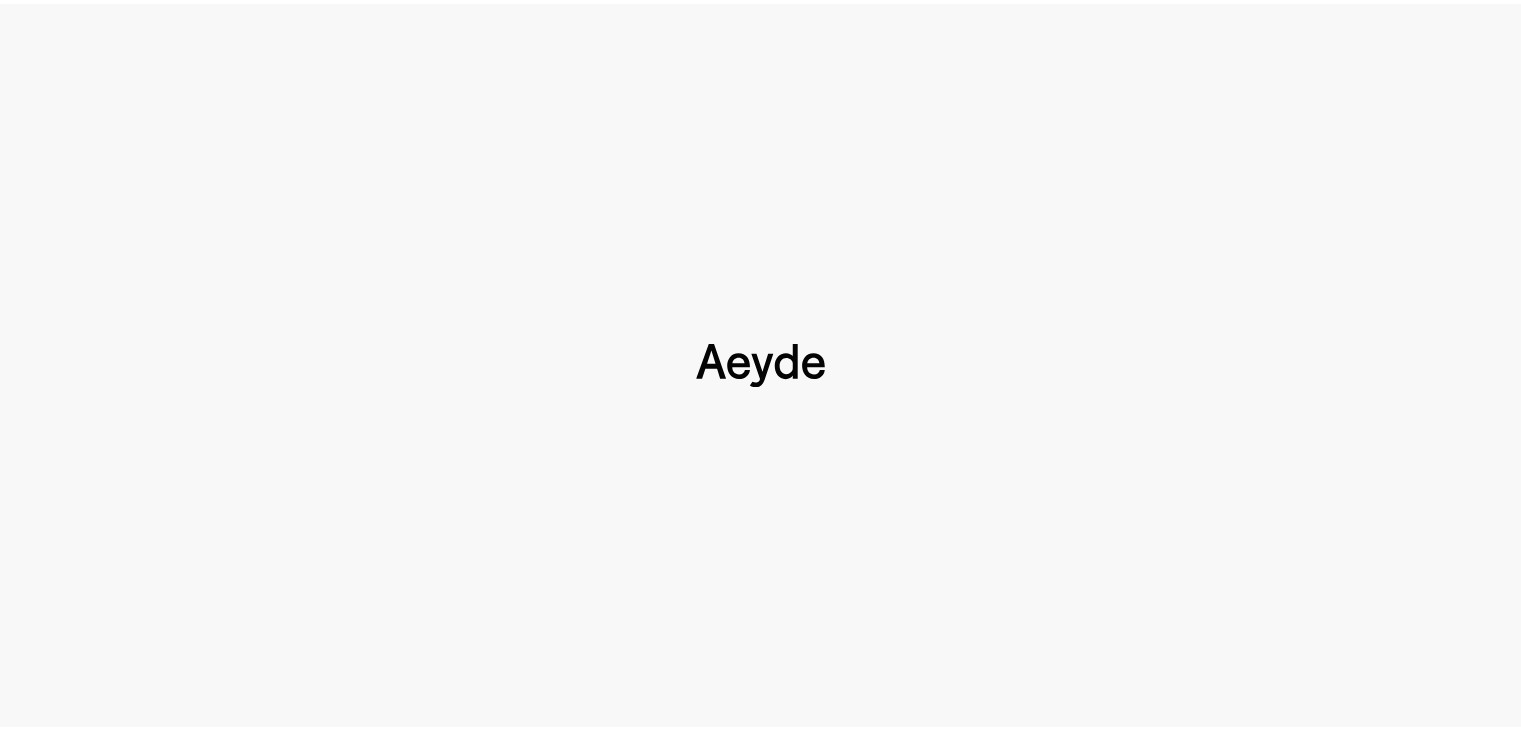 scroll, scrollTop: 0, scrollLeft: 0, axis: both 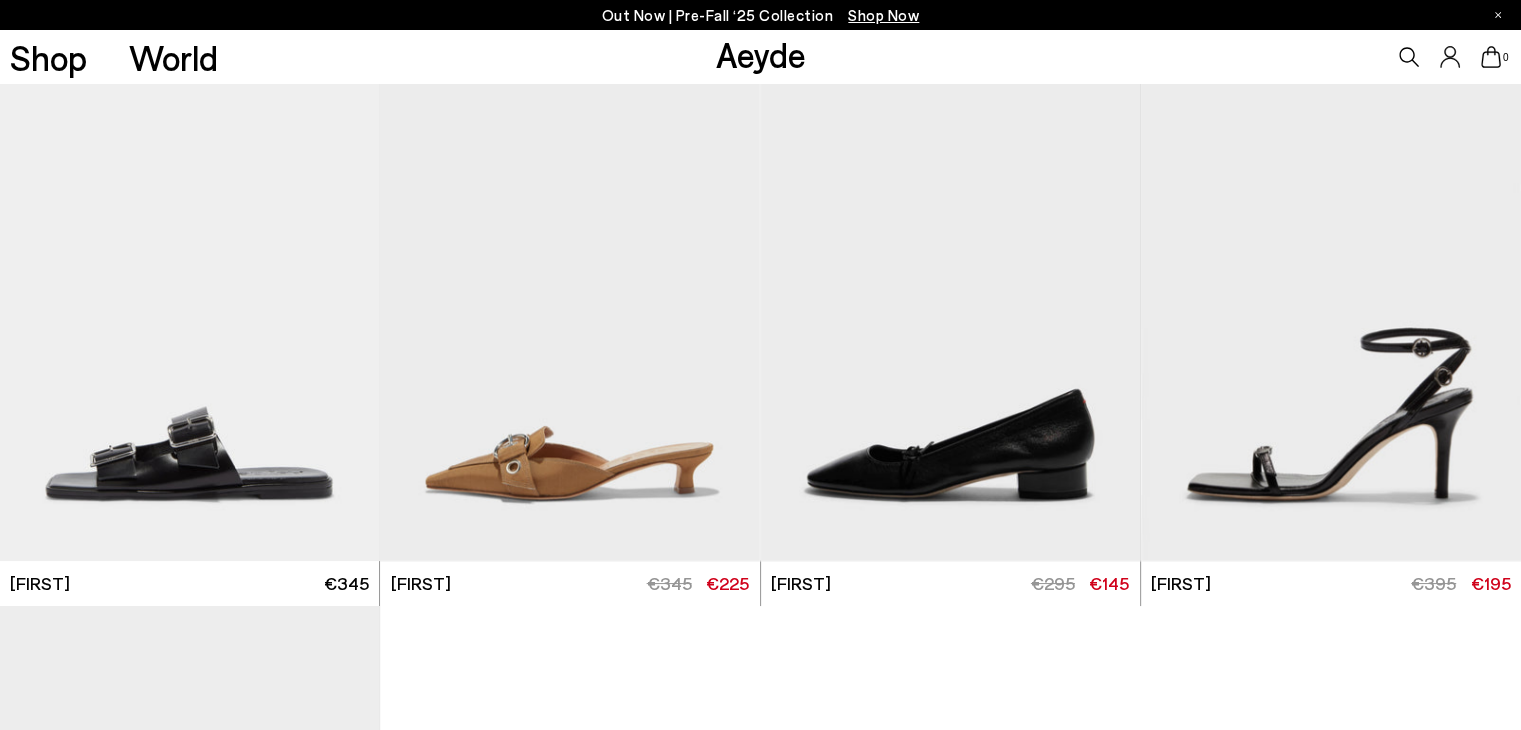 click 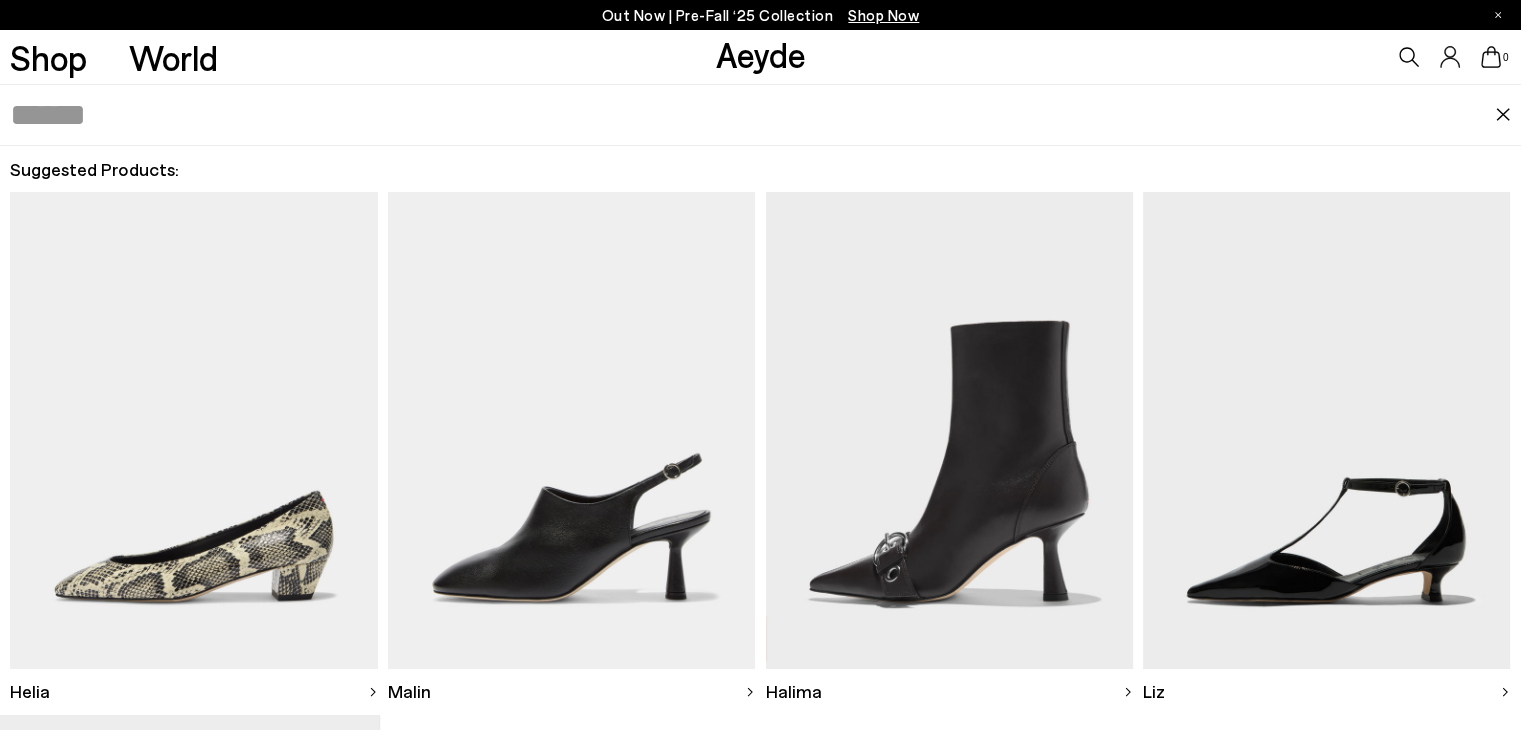 paste on "**********" 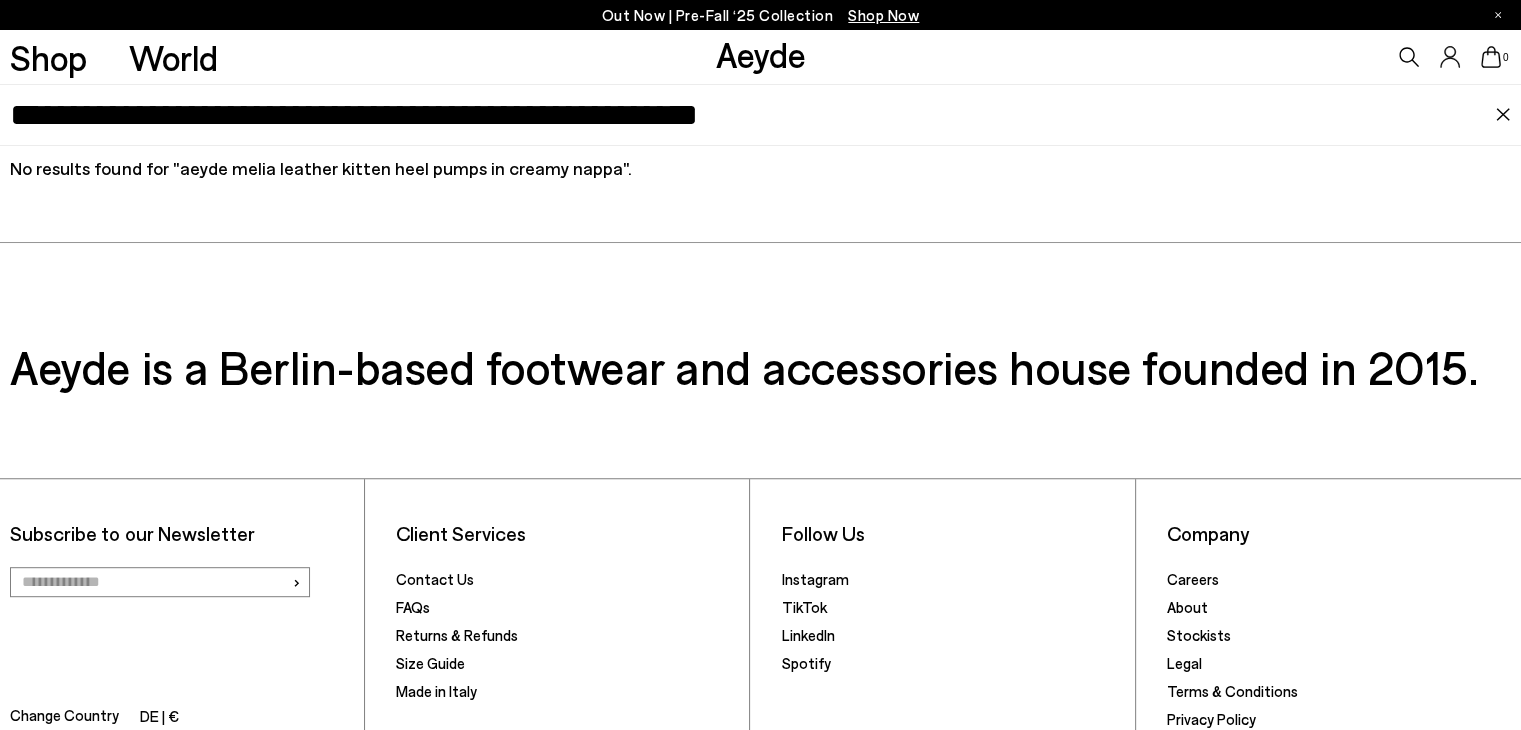 scroll, scrollTop: 0, scrollLeft: 0, axis: both 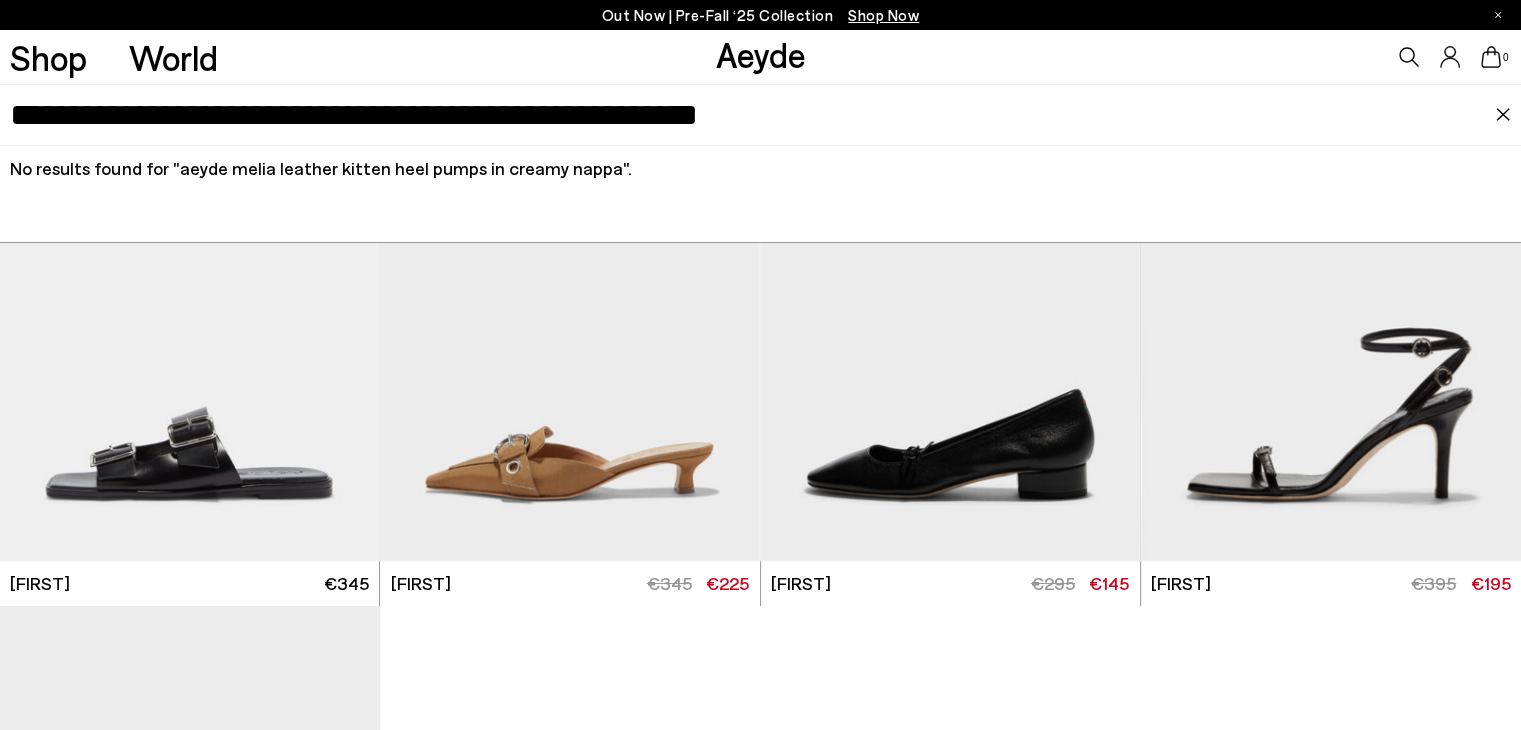 click on "**********" at bounding box center [752, 115] 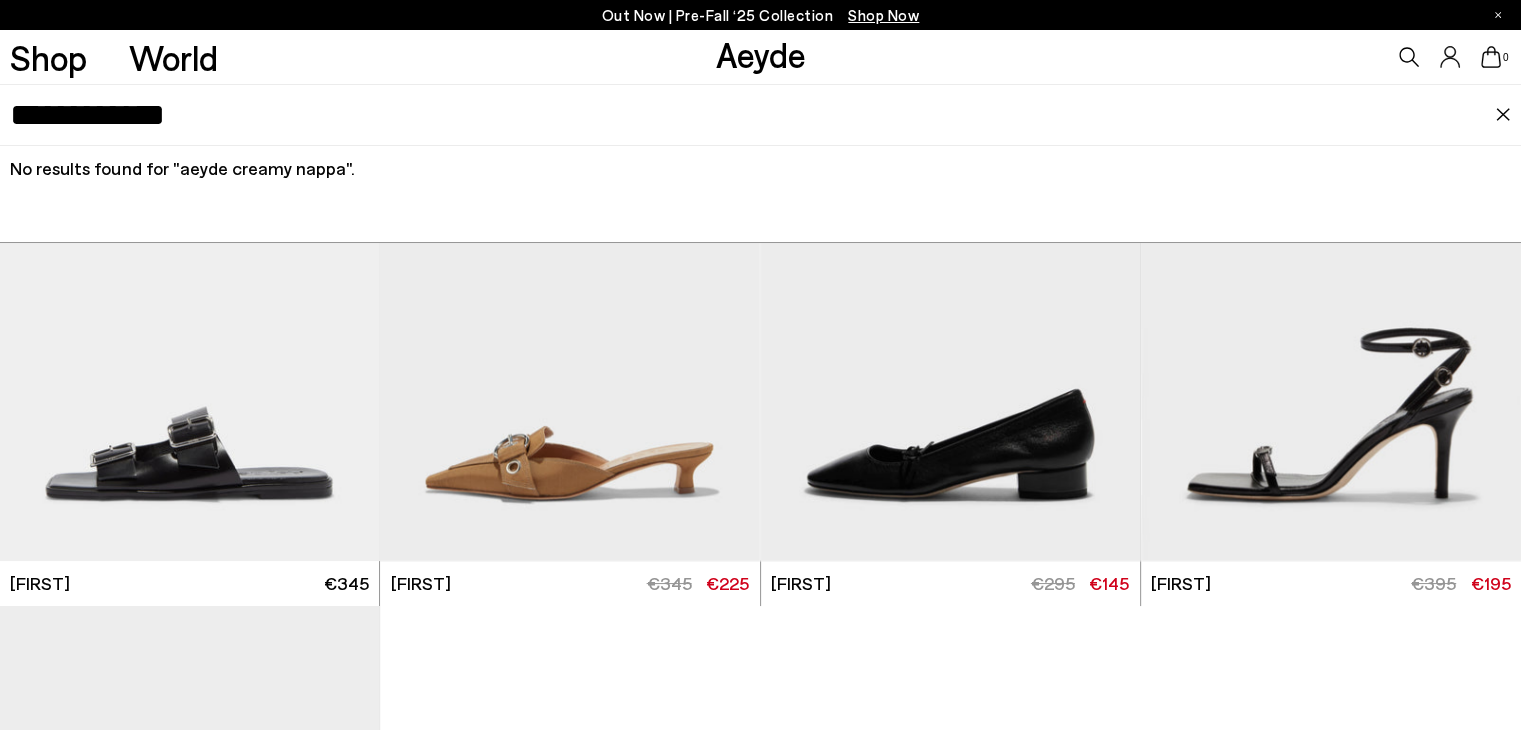 type on "**********" 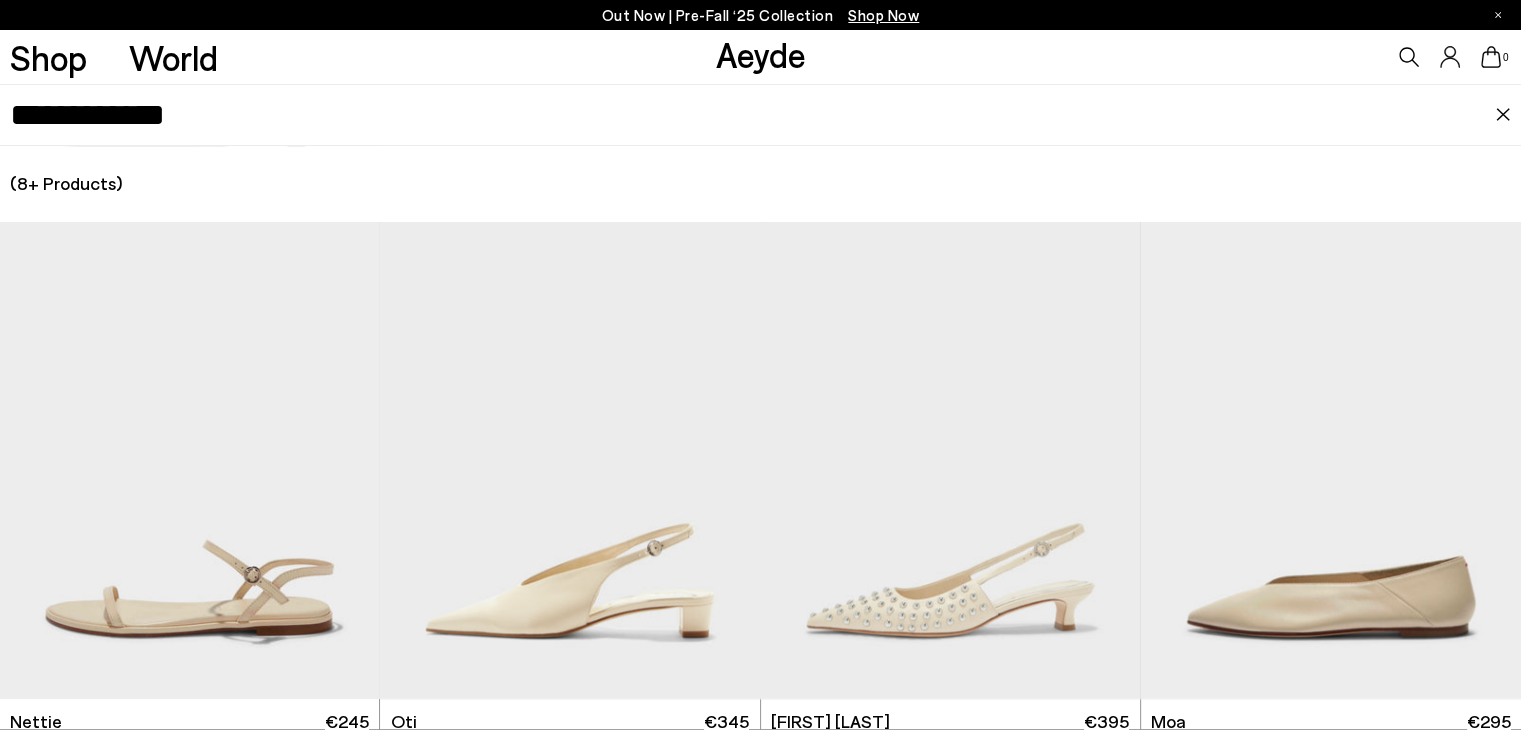 scroll, scrollTop: 1056, scrollLeft: 0, axis: vertical 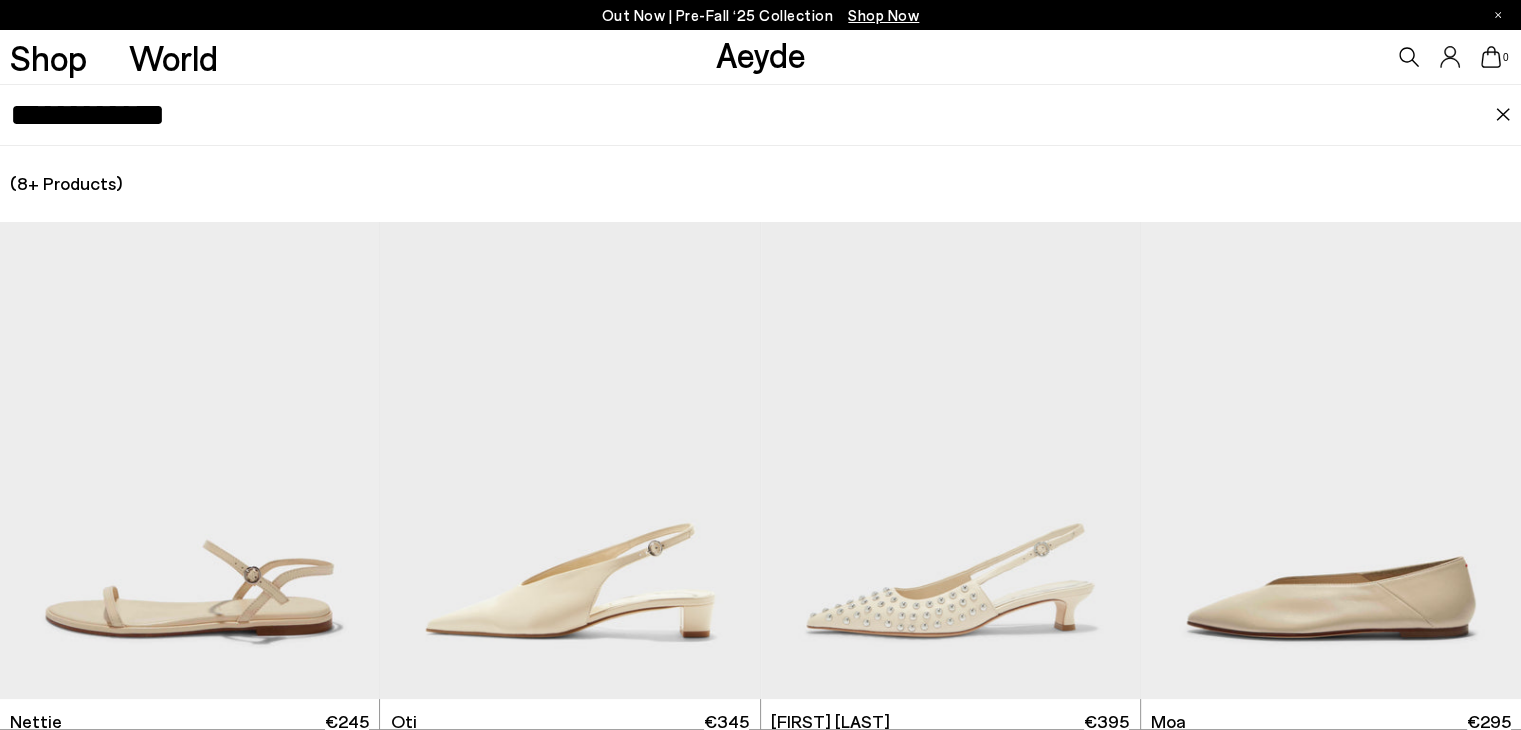 click on "**********" at bounding box center [752, 115] 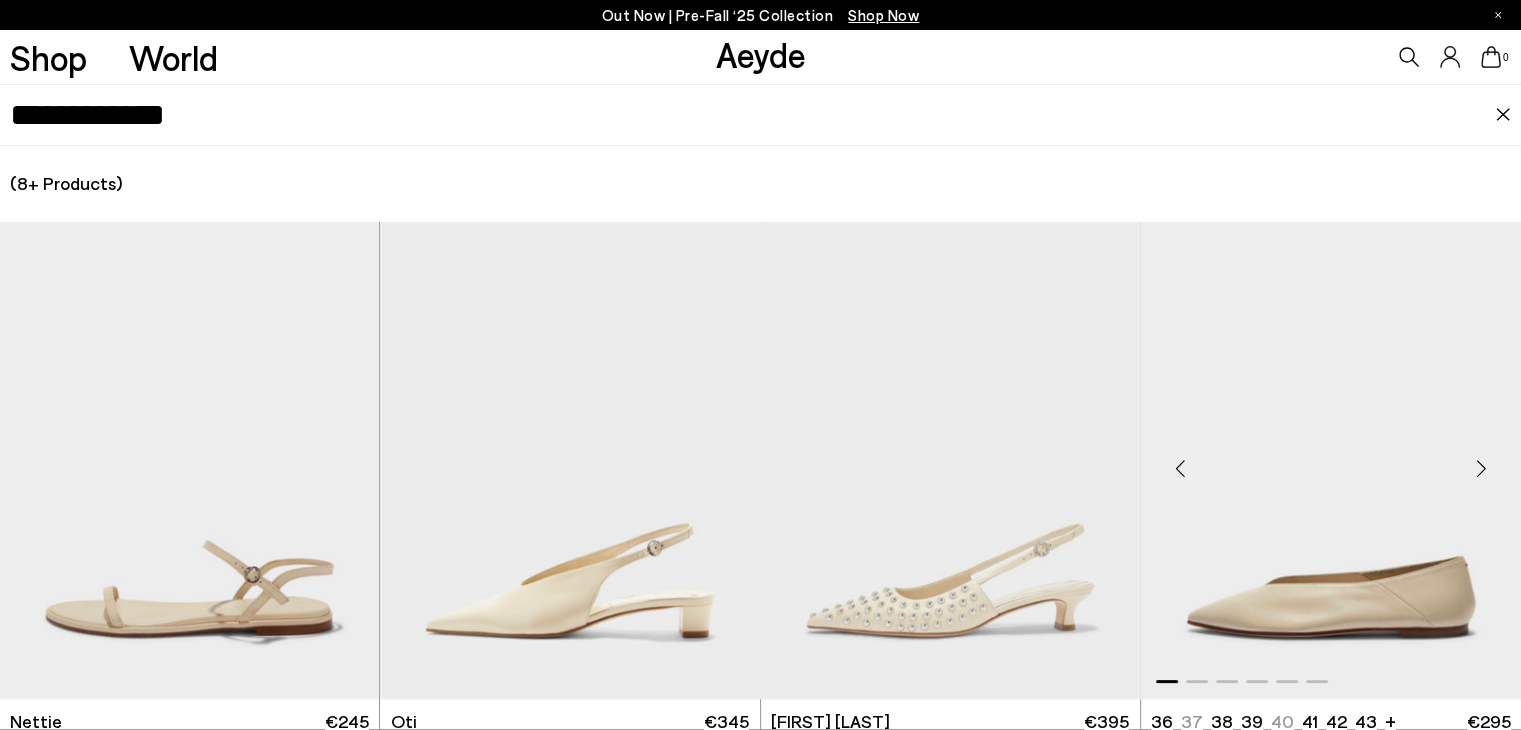 click at bounding box center (1331, 677) 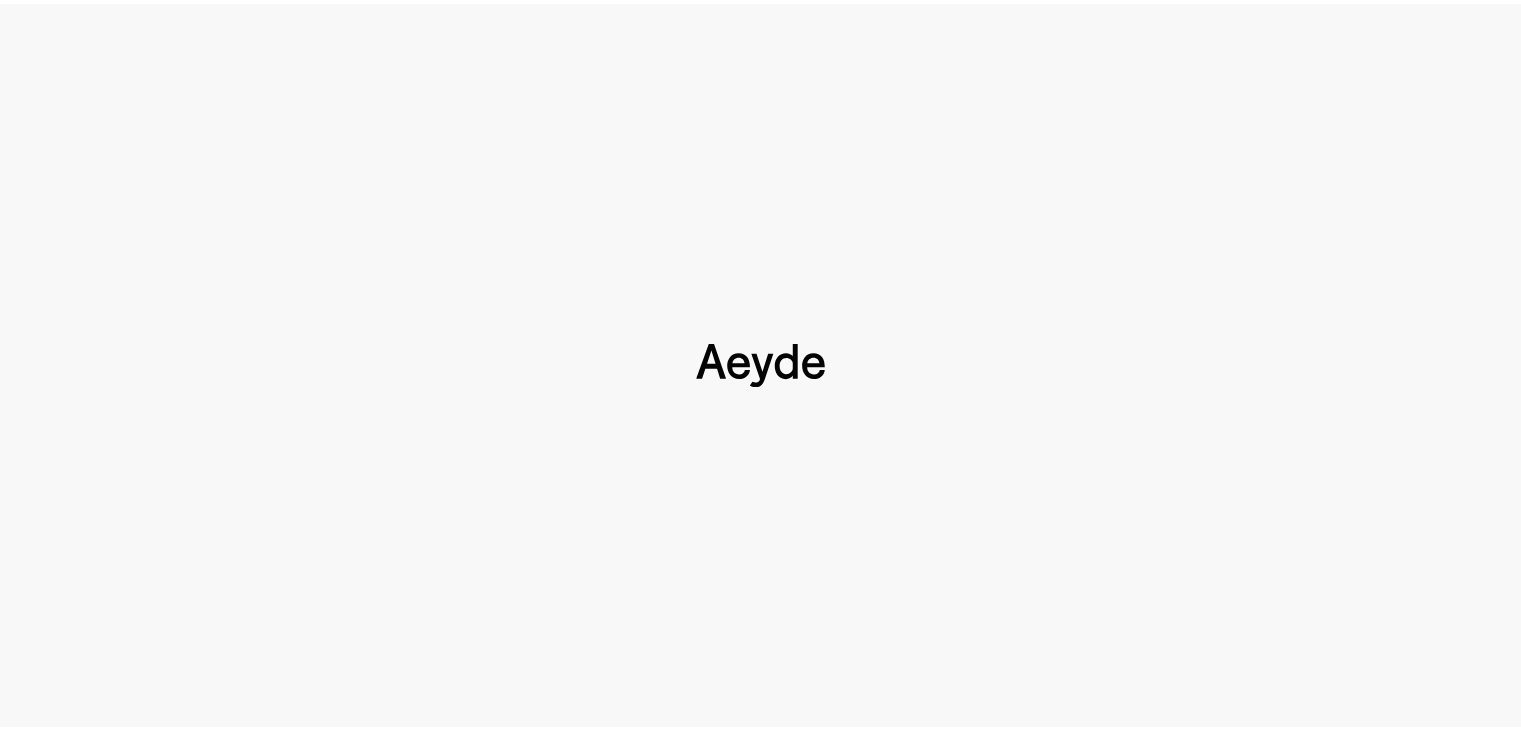 scroll, scrollTop: 0, scrollLeft: 0, axis: both 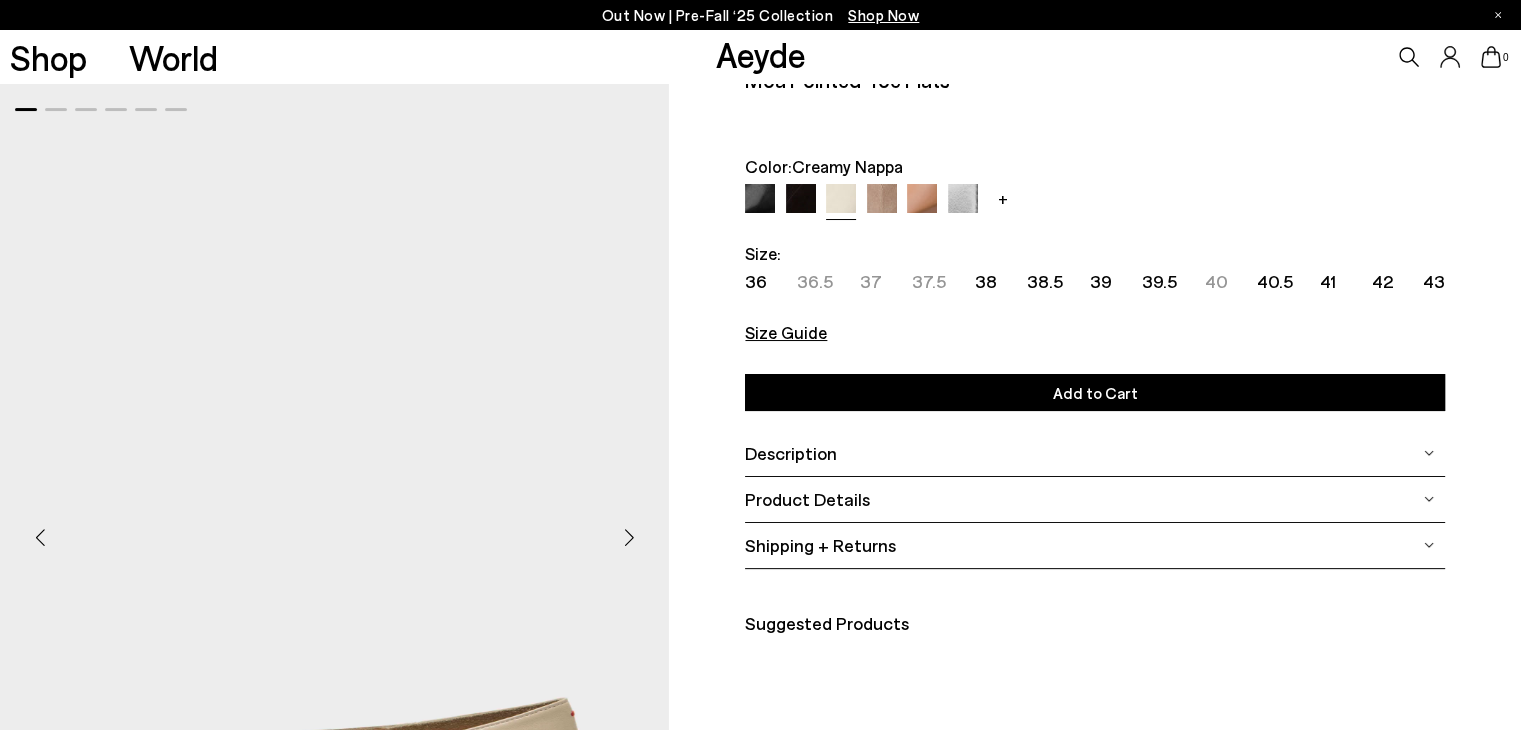 type 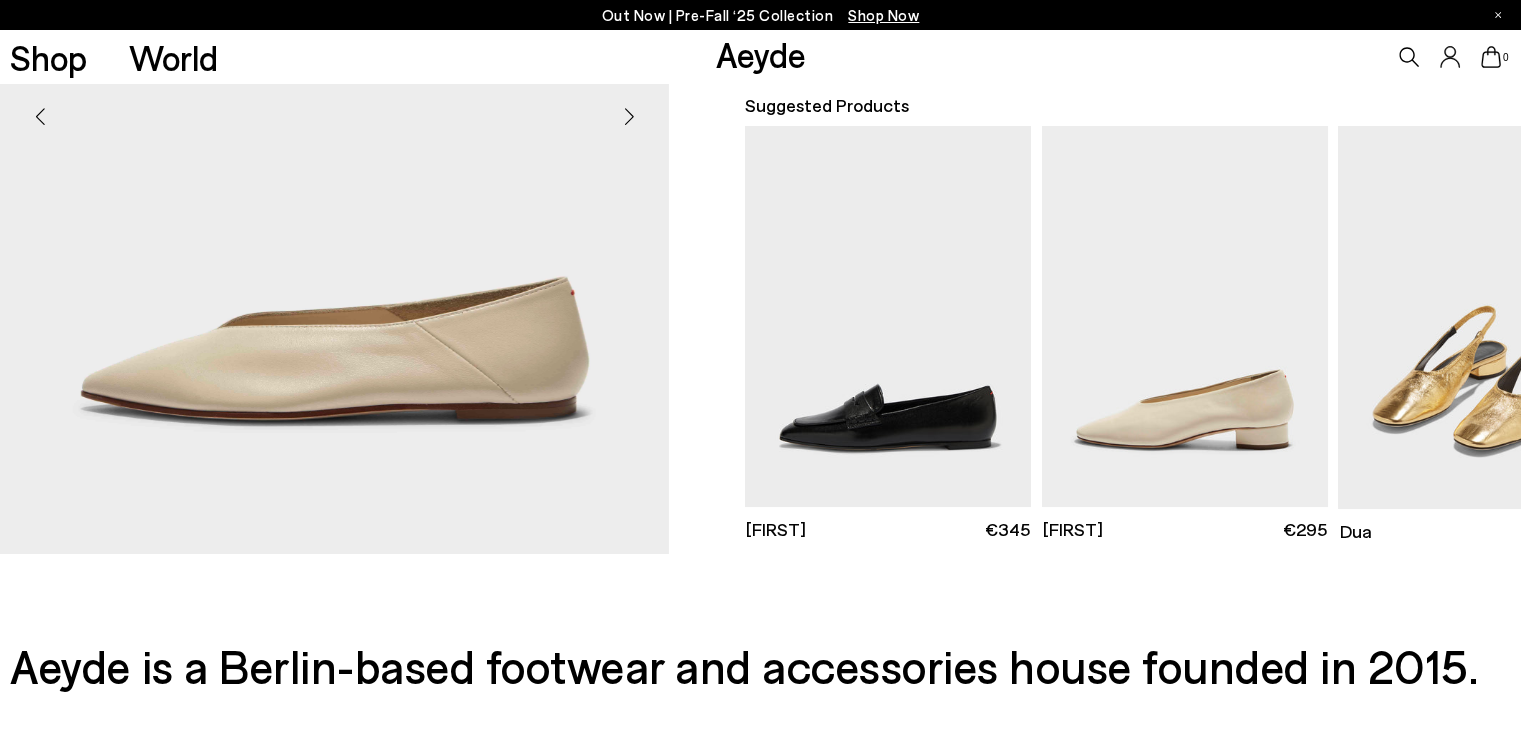 scroll, scrollTop: 570, scrollLeft: 0, axis: vertical 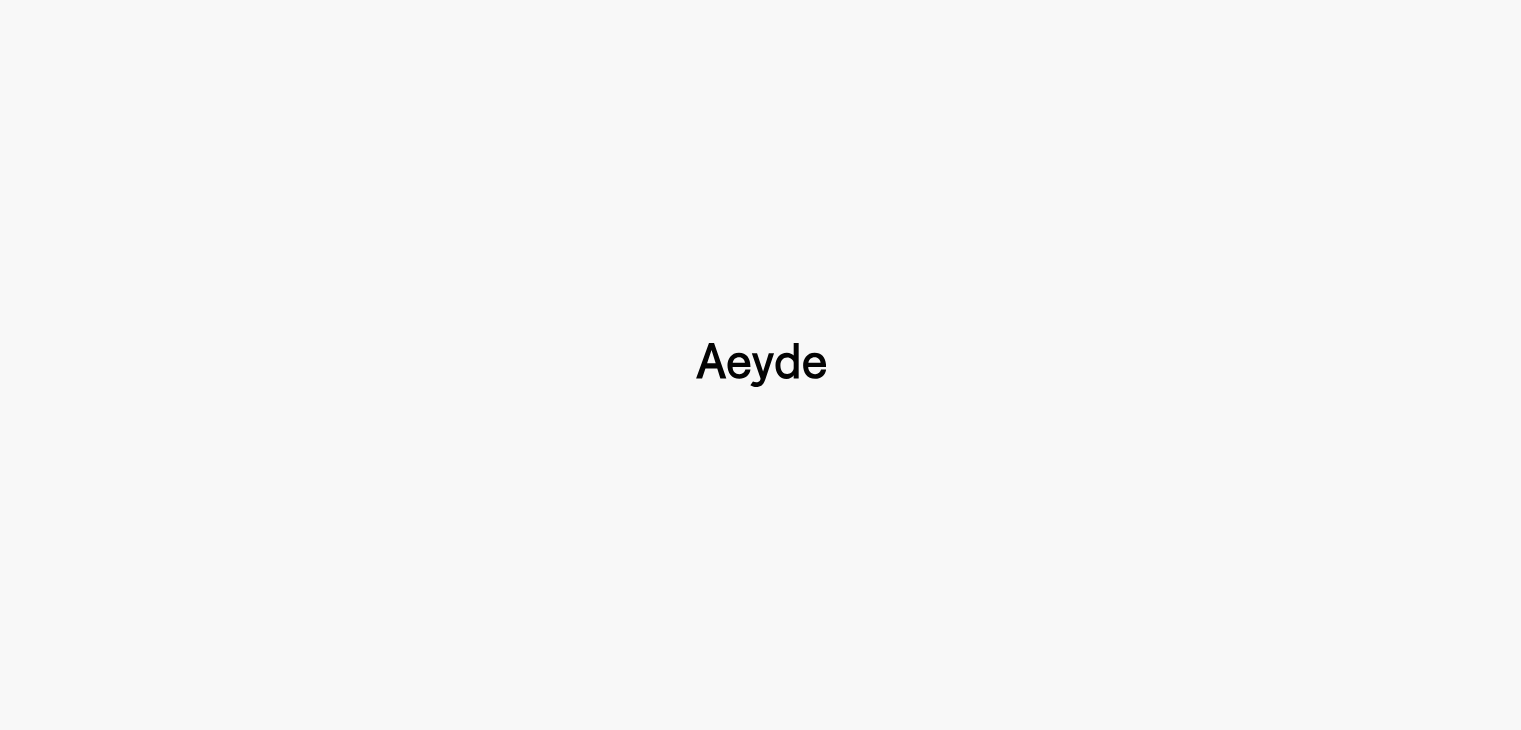 type on "**********" 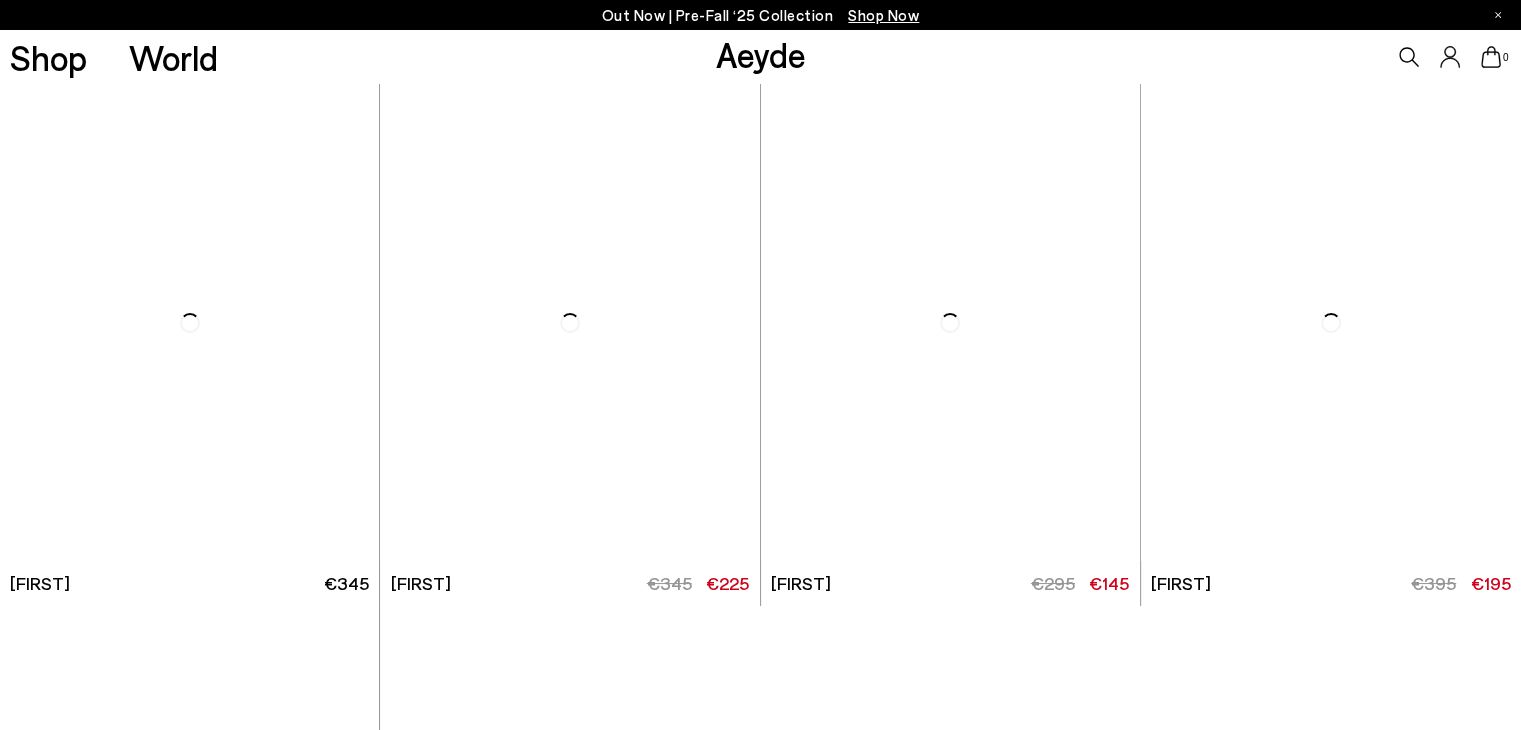 scroll, scrollTop: 1056, scrollLeft: 0, axis: vertical 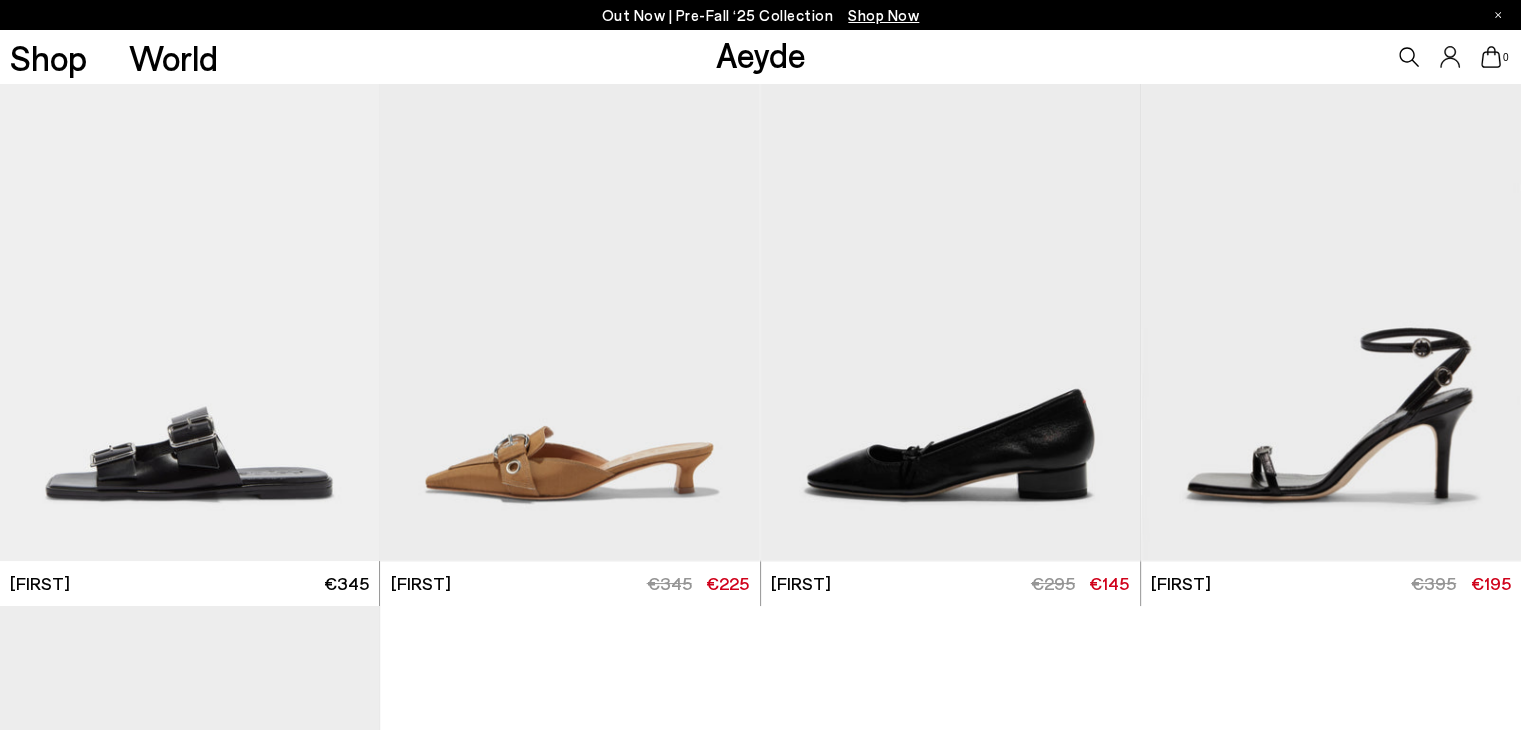 click 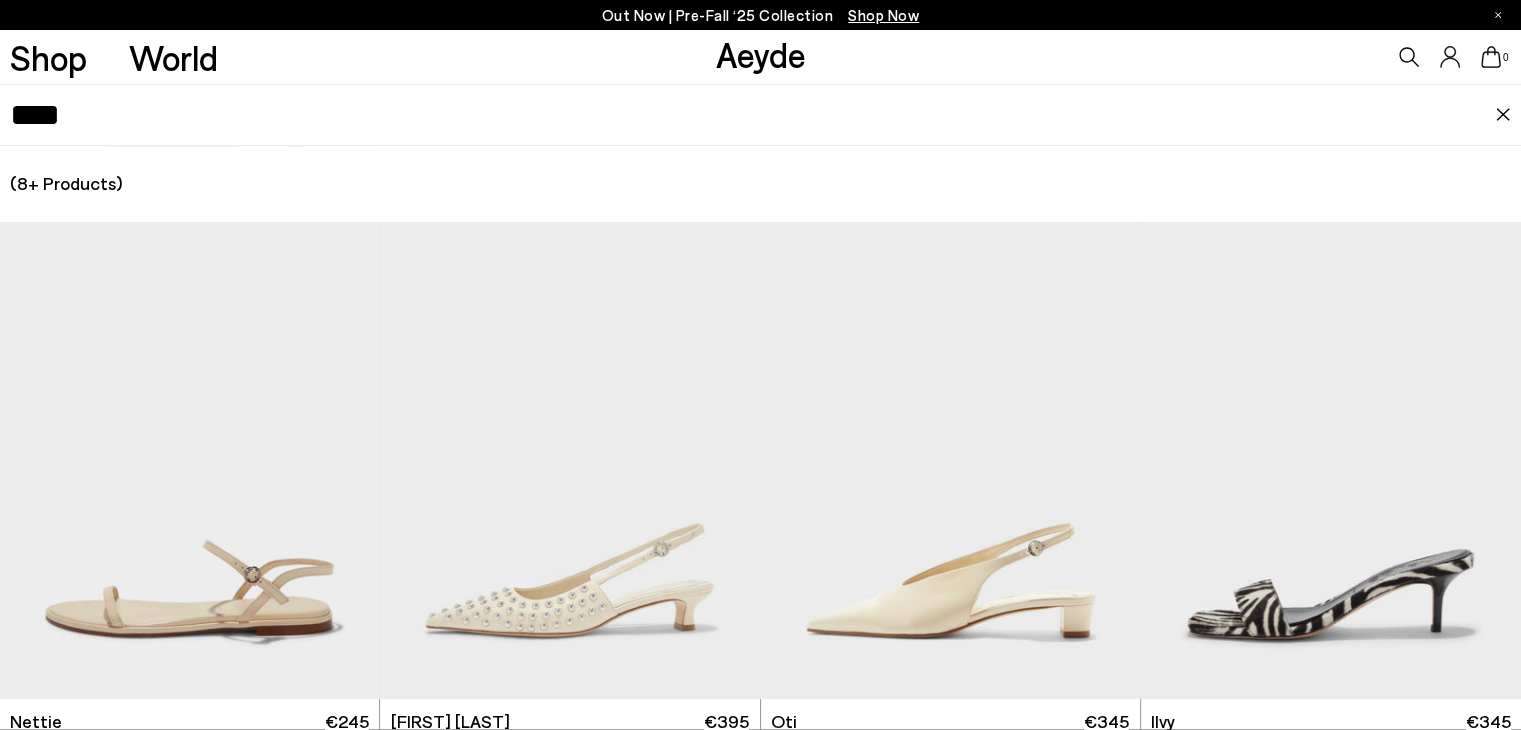 scroll, scrollTop: 986, scrollLeft: 0, axis: vertical 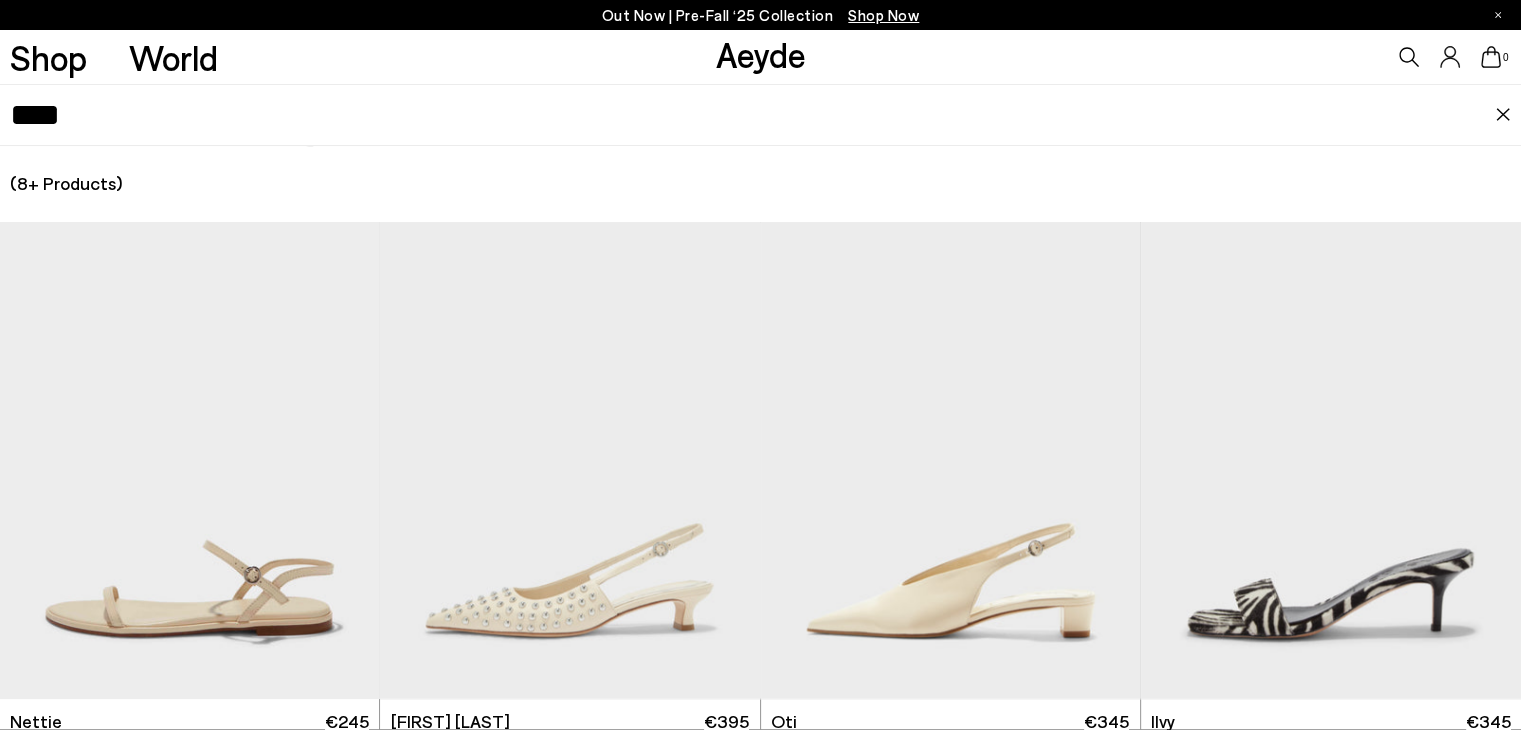 drag, startPoint x: 448, startPoint y: 151, endPoint x: 452, endPoint y: 137, distance: 14.56022 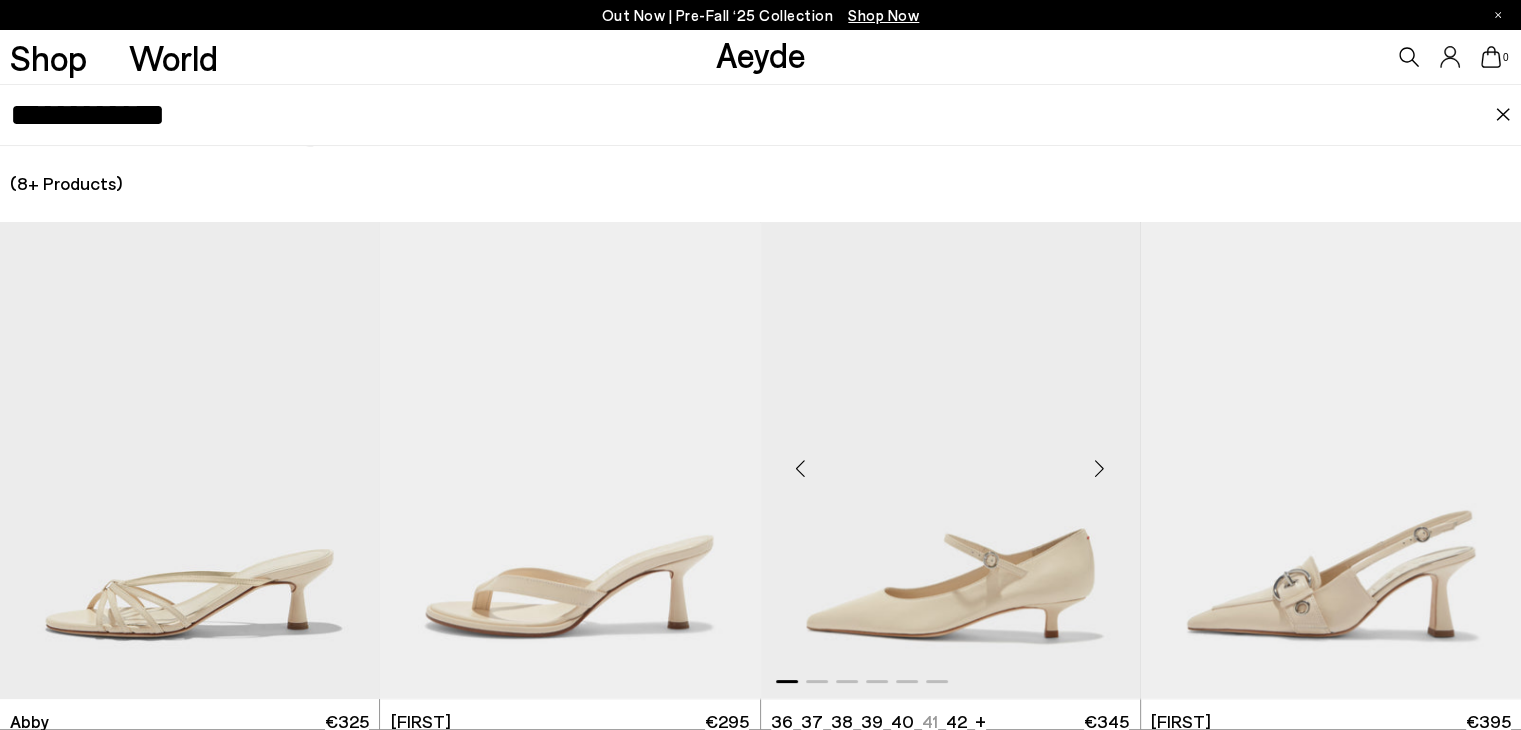 click at bounding box center [950, 460] 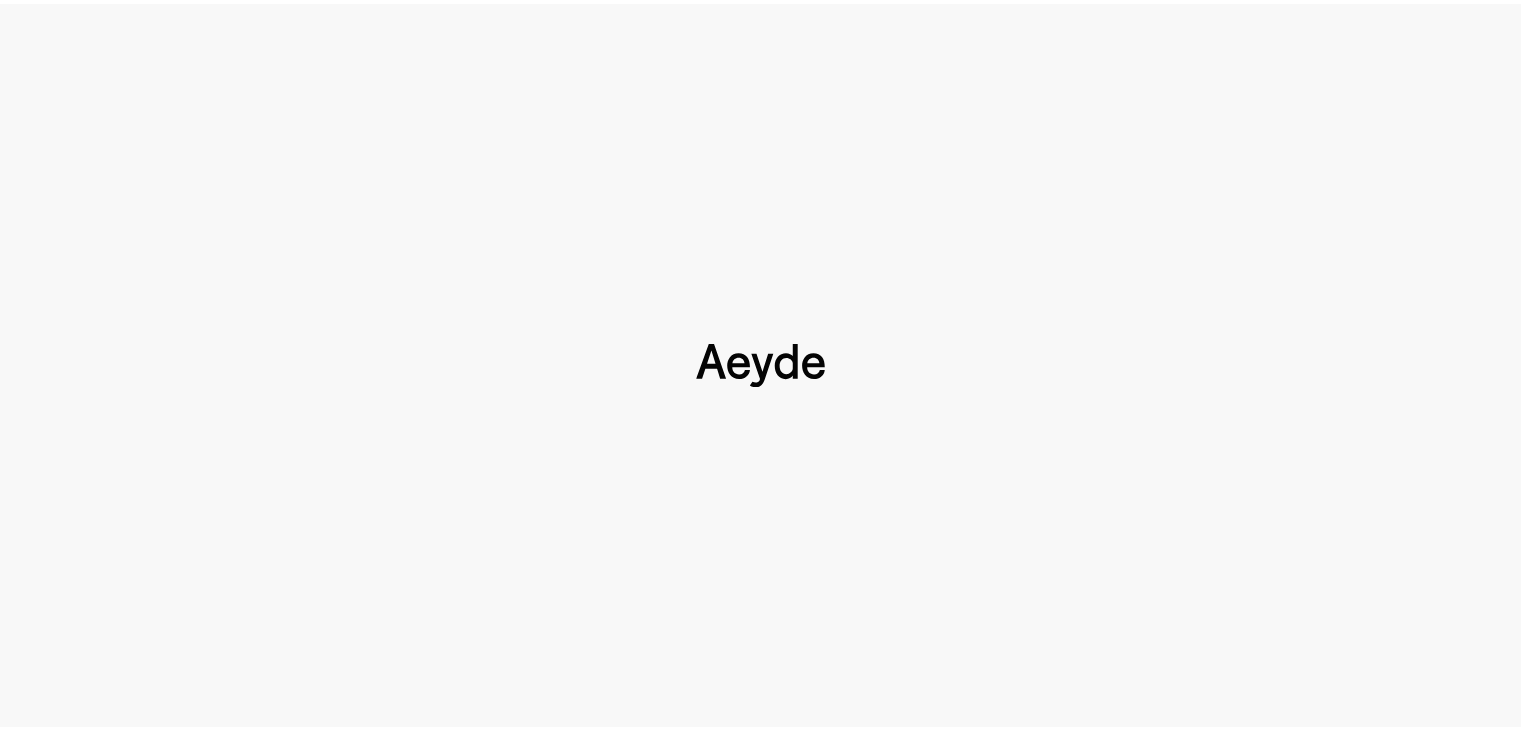 scroll, scrollTop: 0, scrollLeft: 0, axis: both 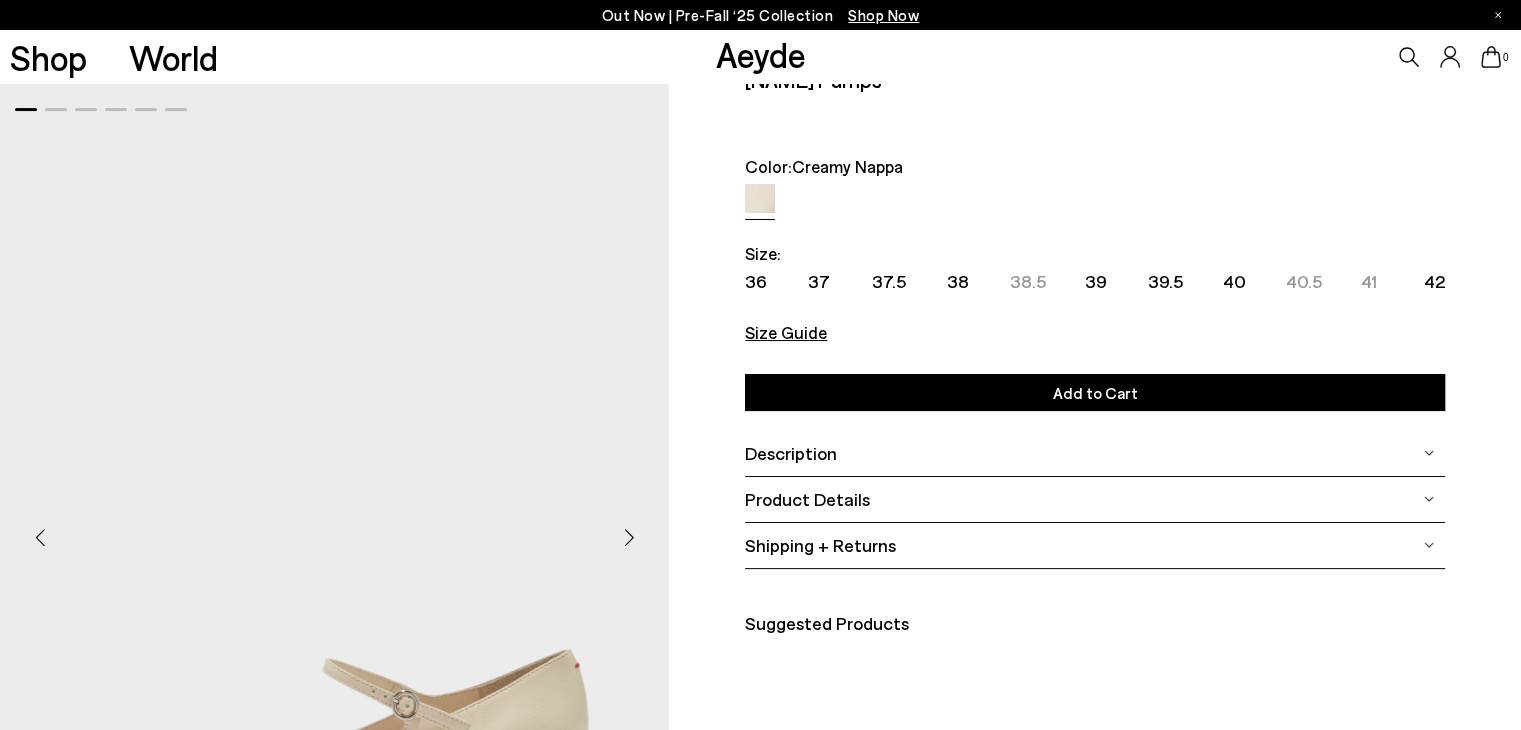 type 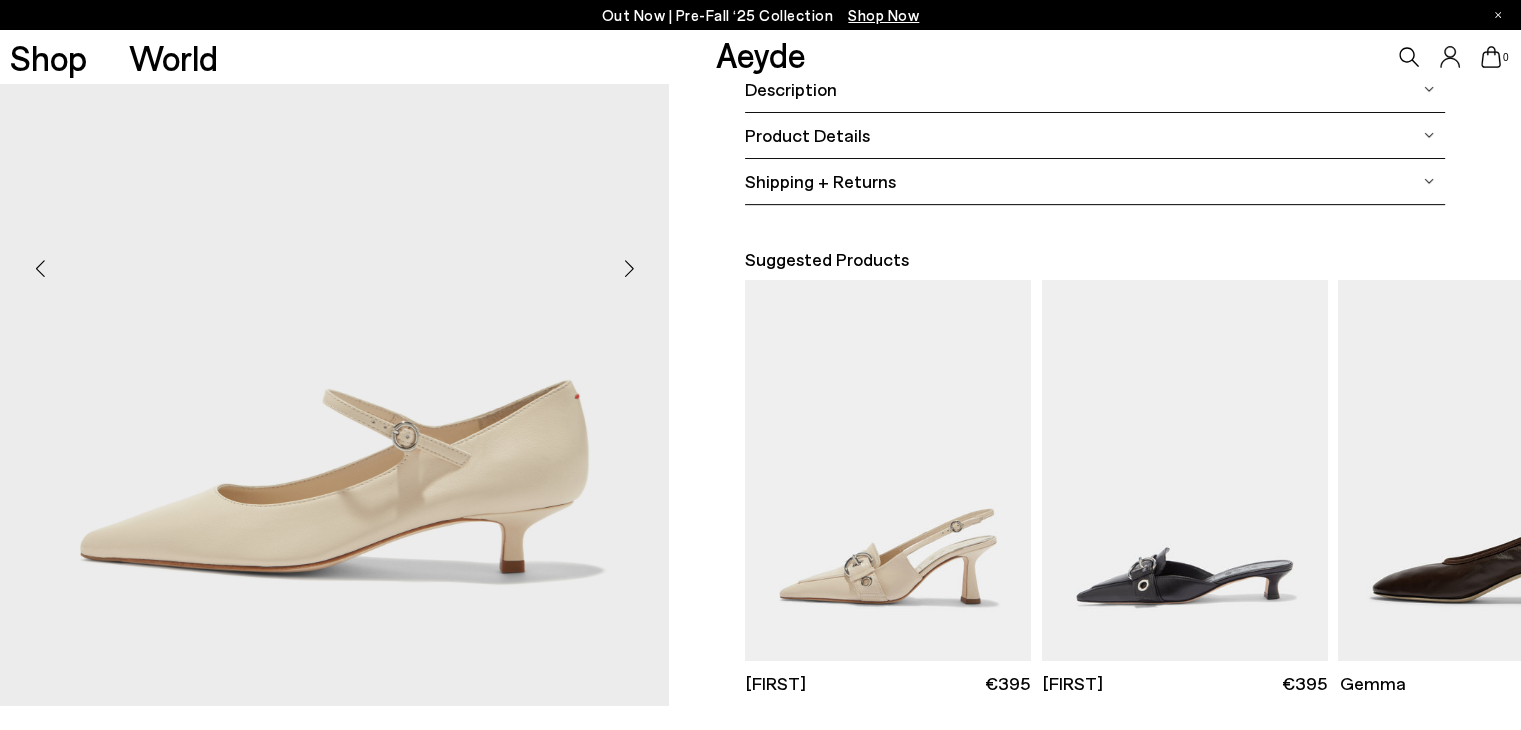 scroll, scrollTop: 368, scrollLeft: 0, axis: vertical 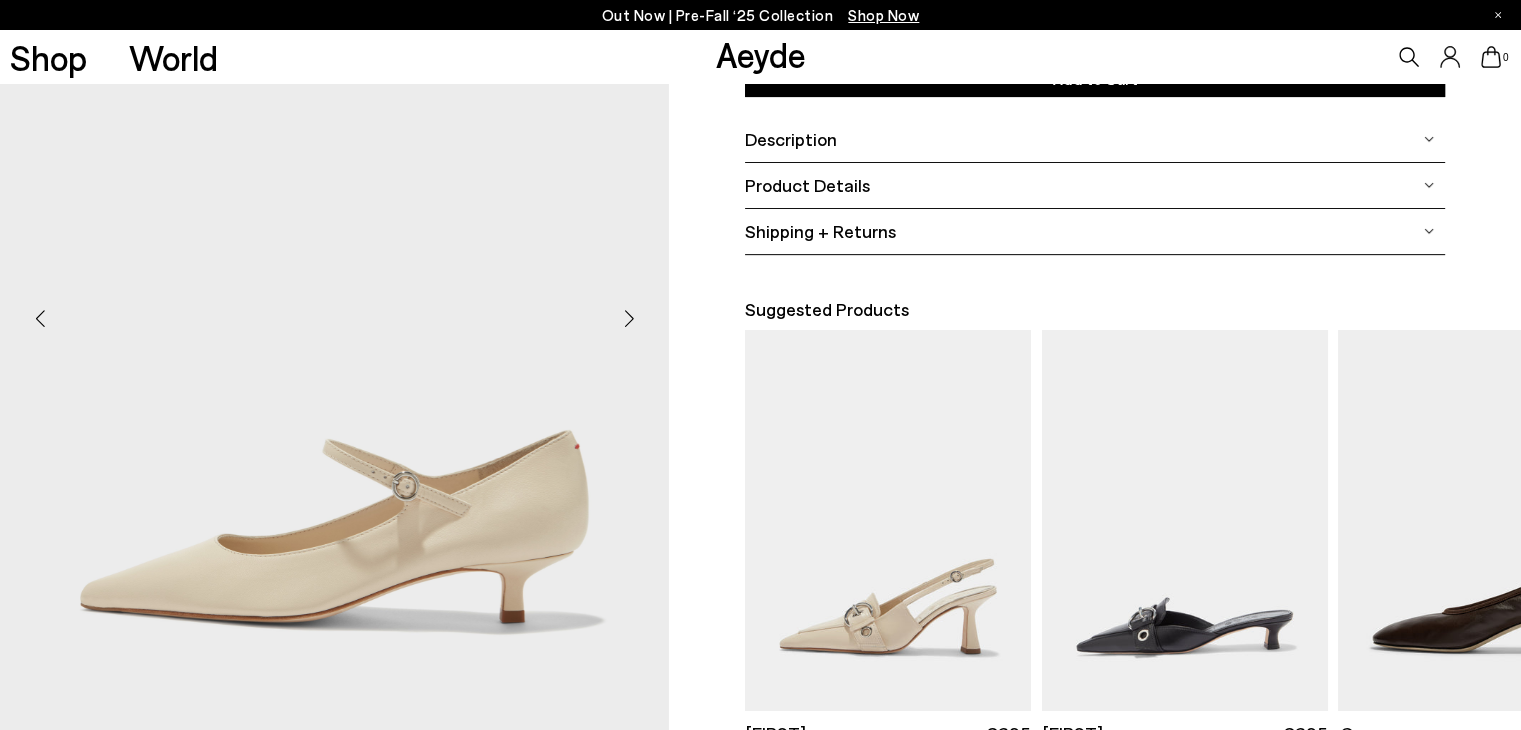 click at bounding box center [629, 318] 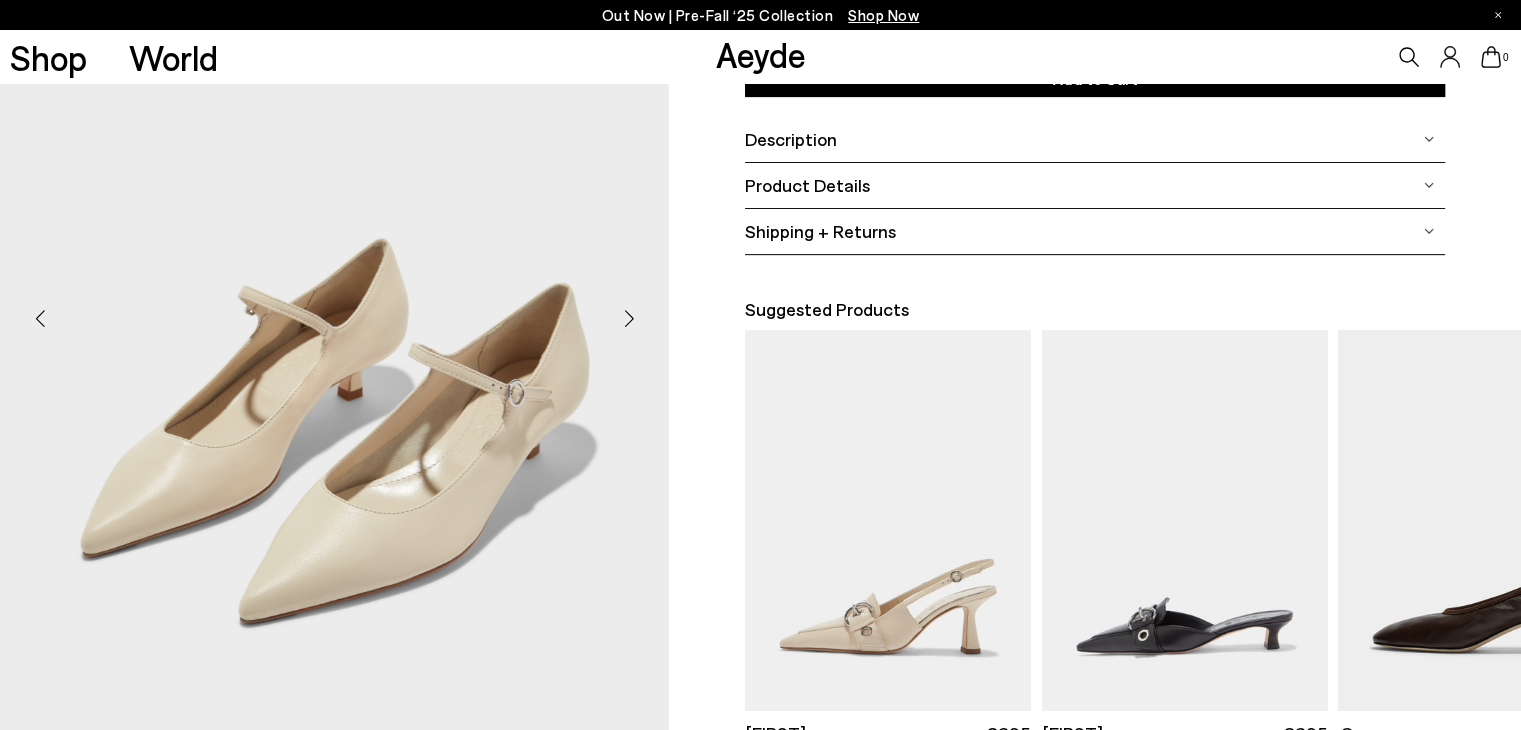 click at bounding box center (629, 318) 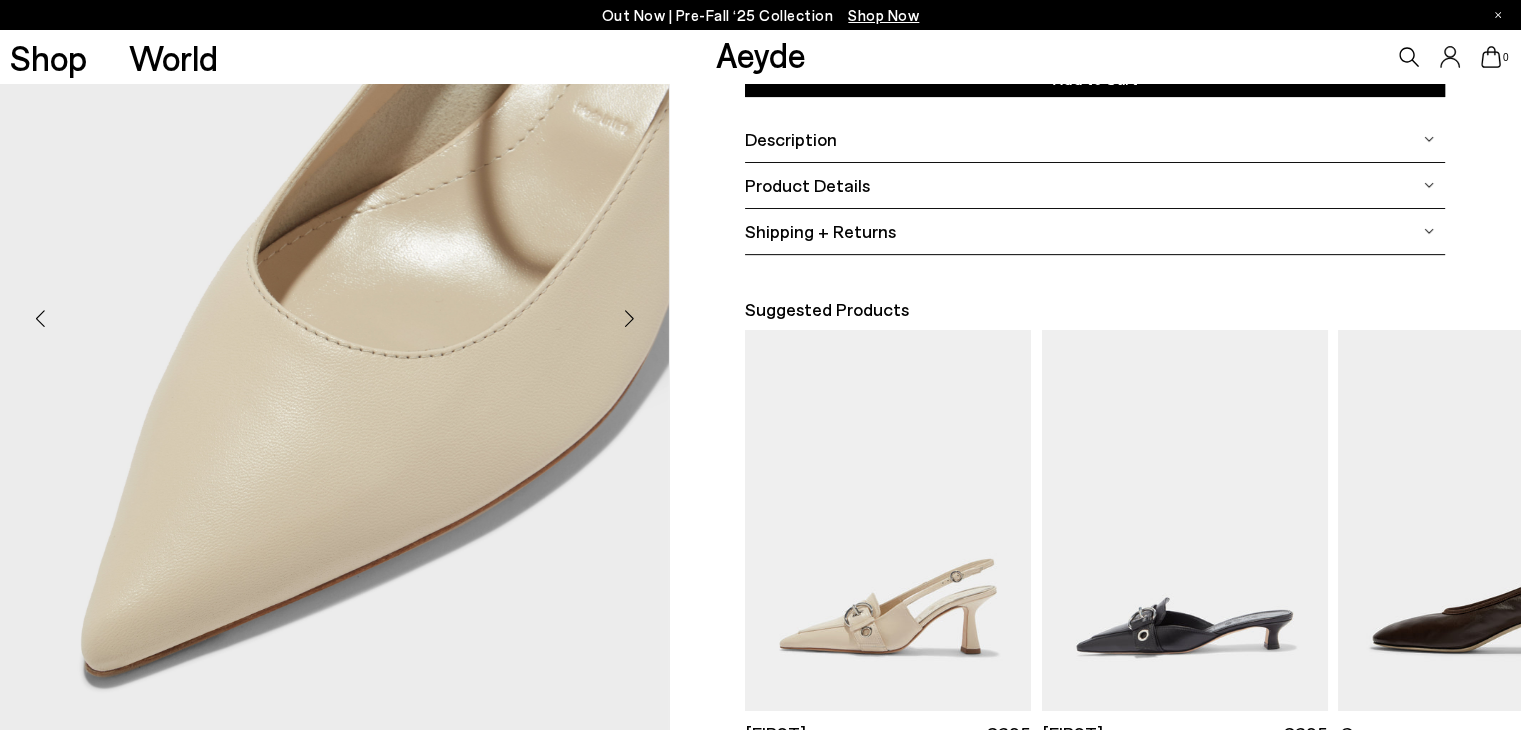 click at bounding box center (629, 318) 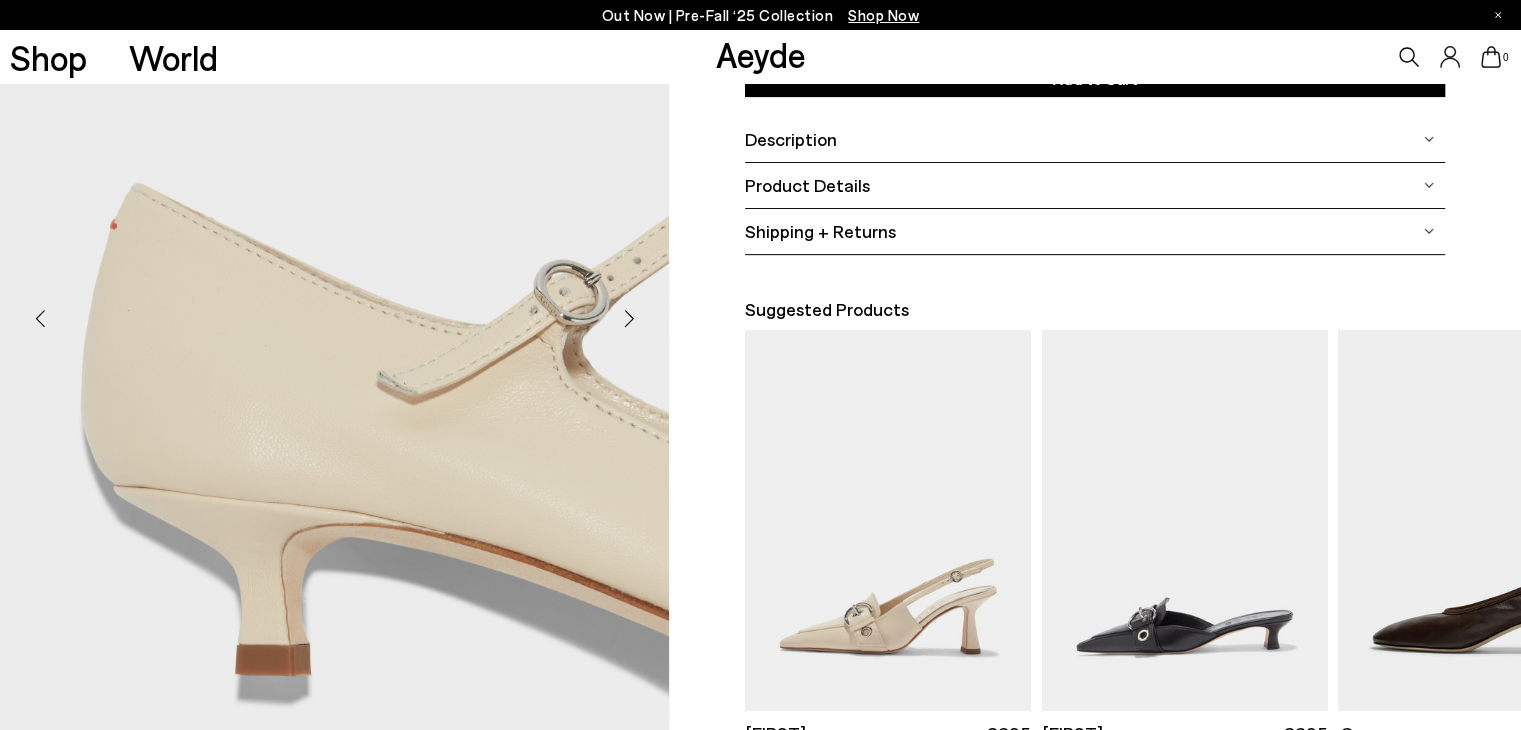click at bounding box center (629, 318) 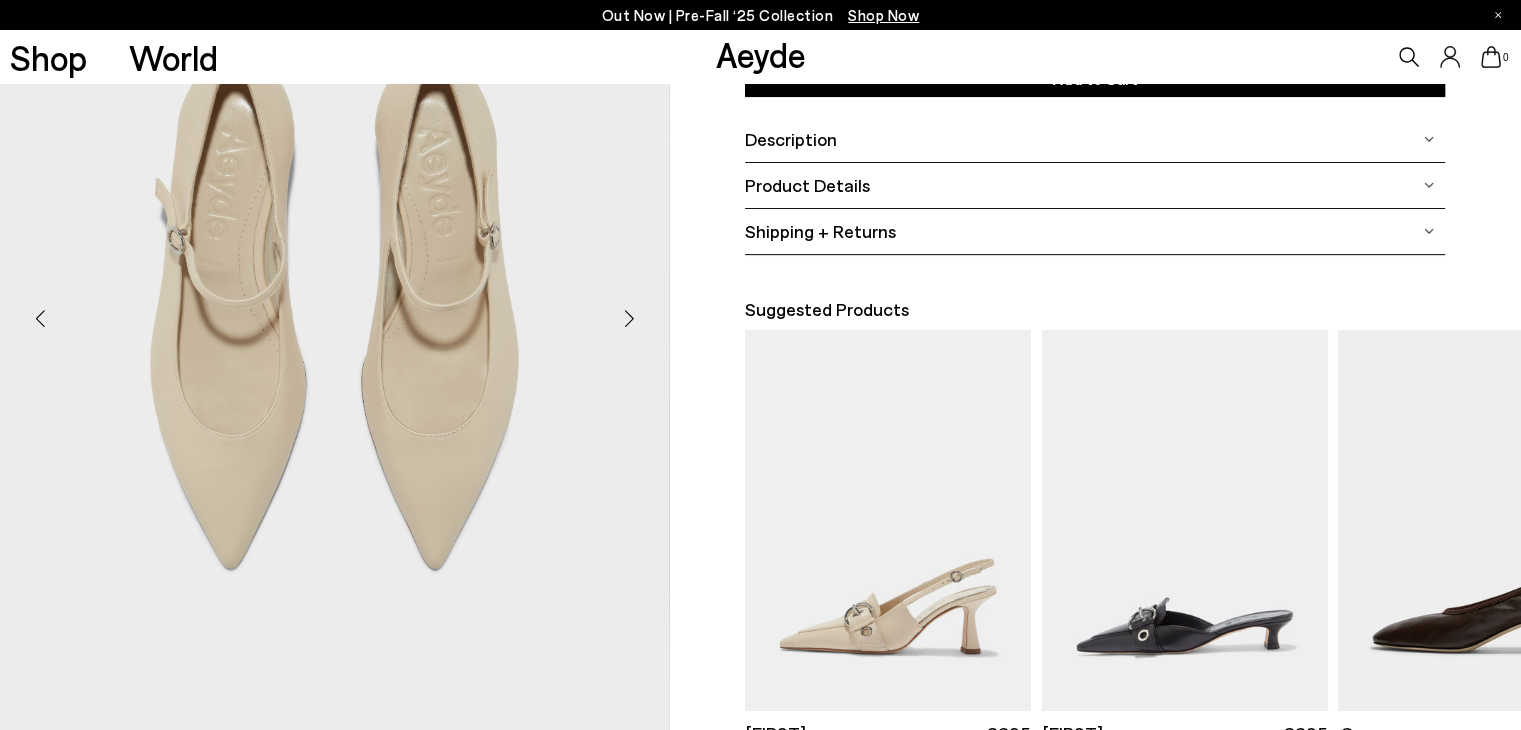 click at bounding box center [629, 318] 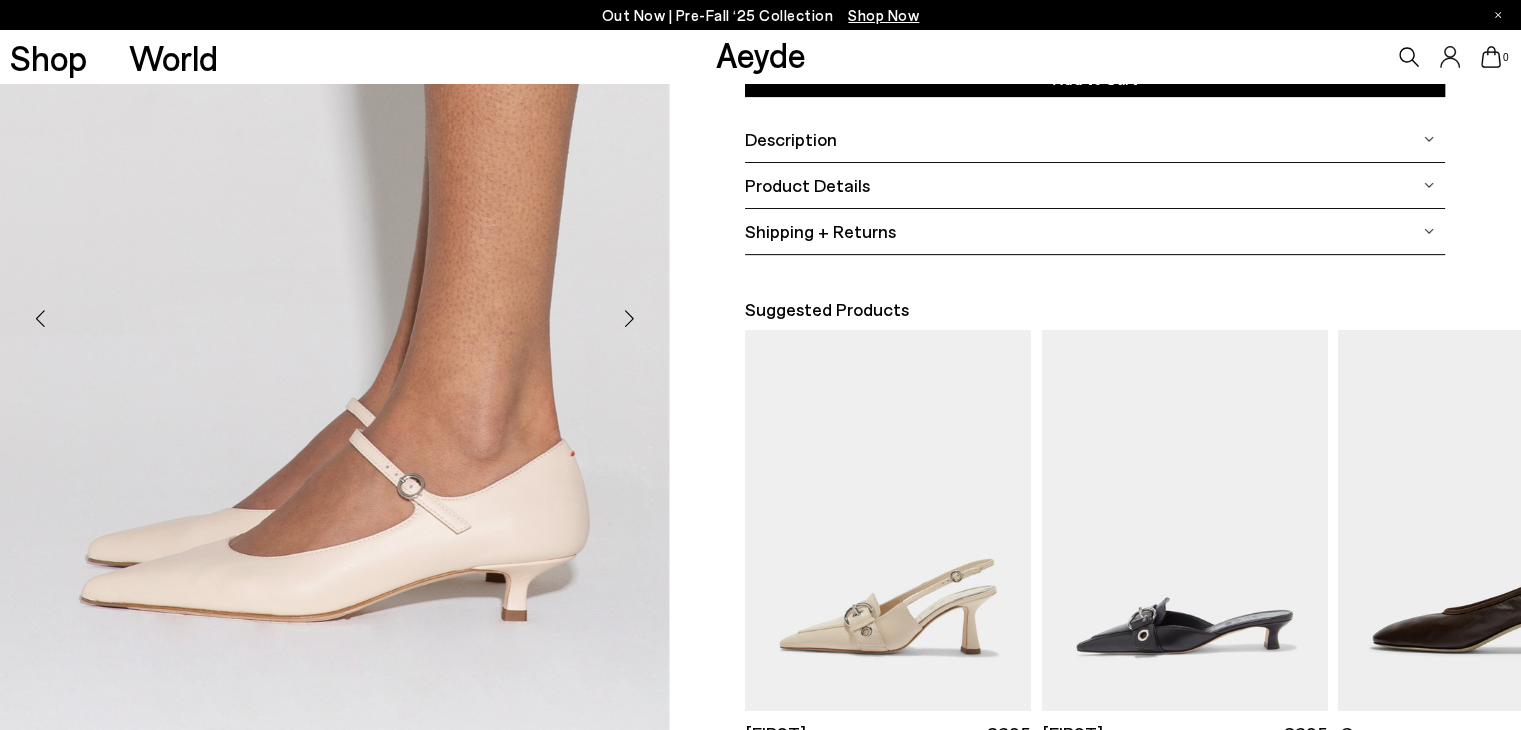 click at bounding box center [629, 318] 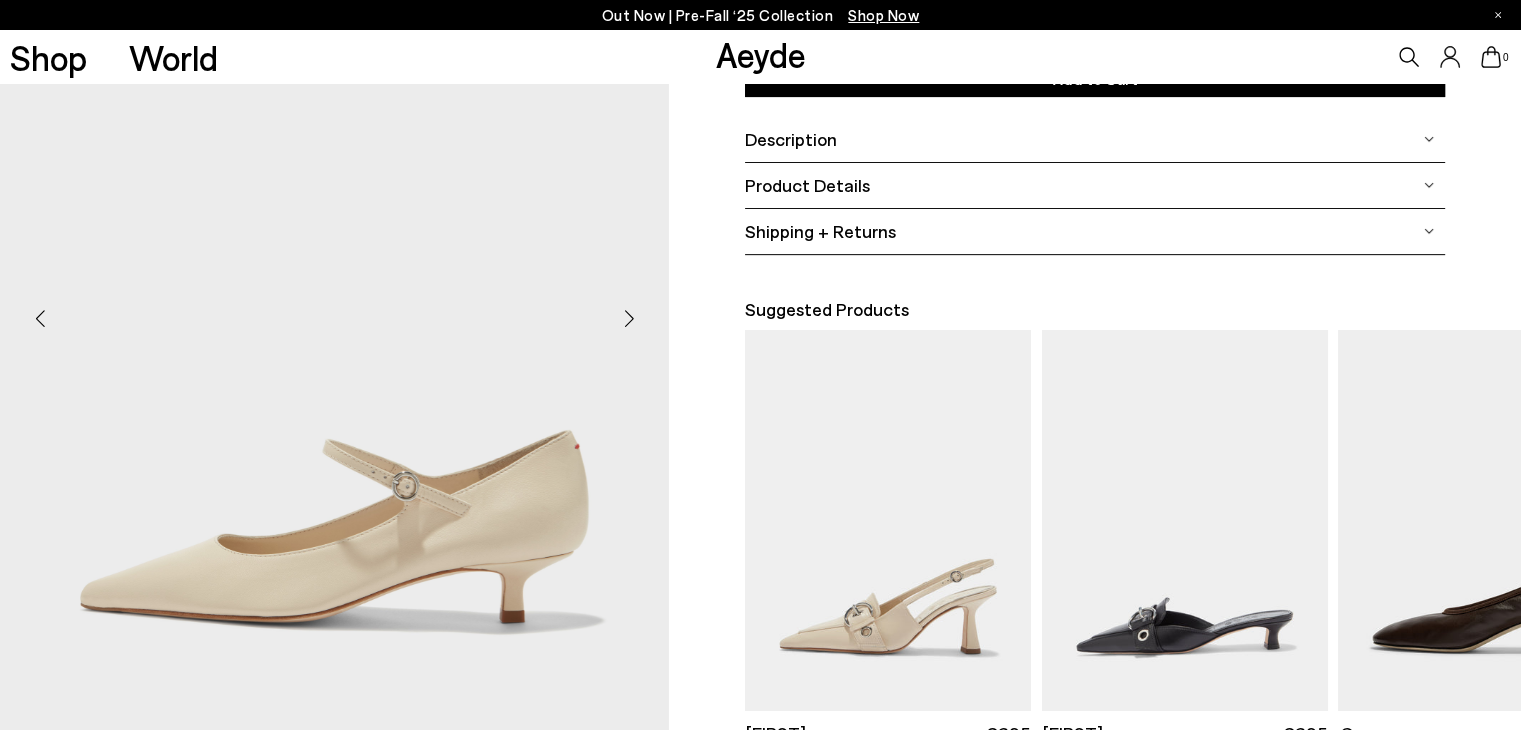 click at bounding box center (629, 318) 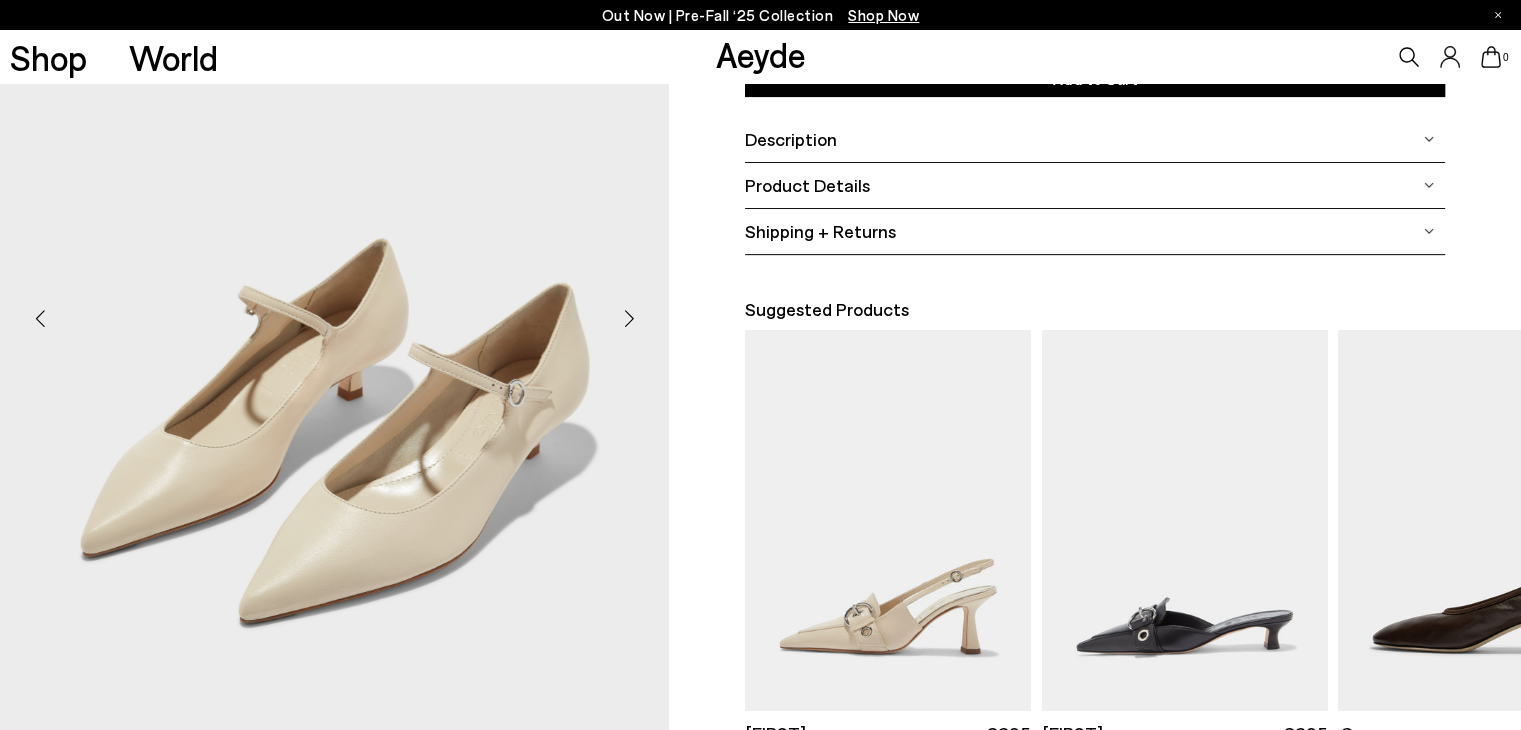 click at bounding box center [629, 318] 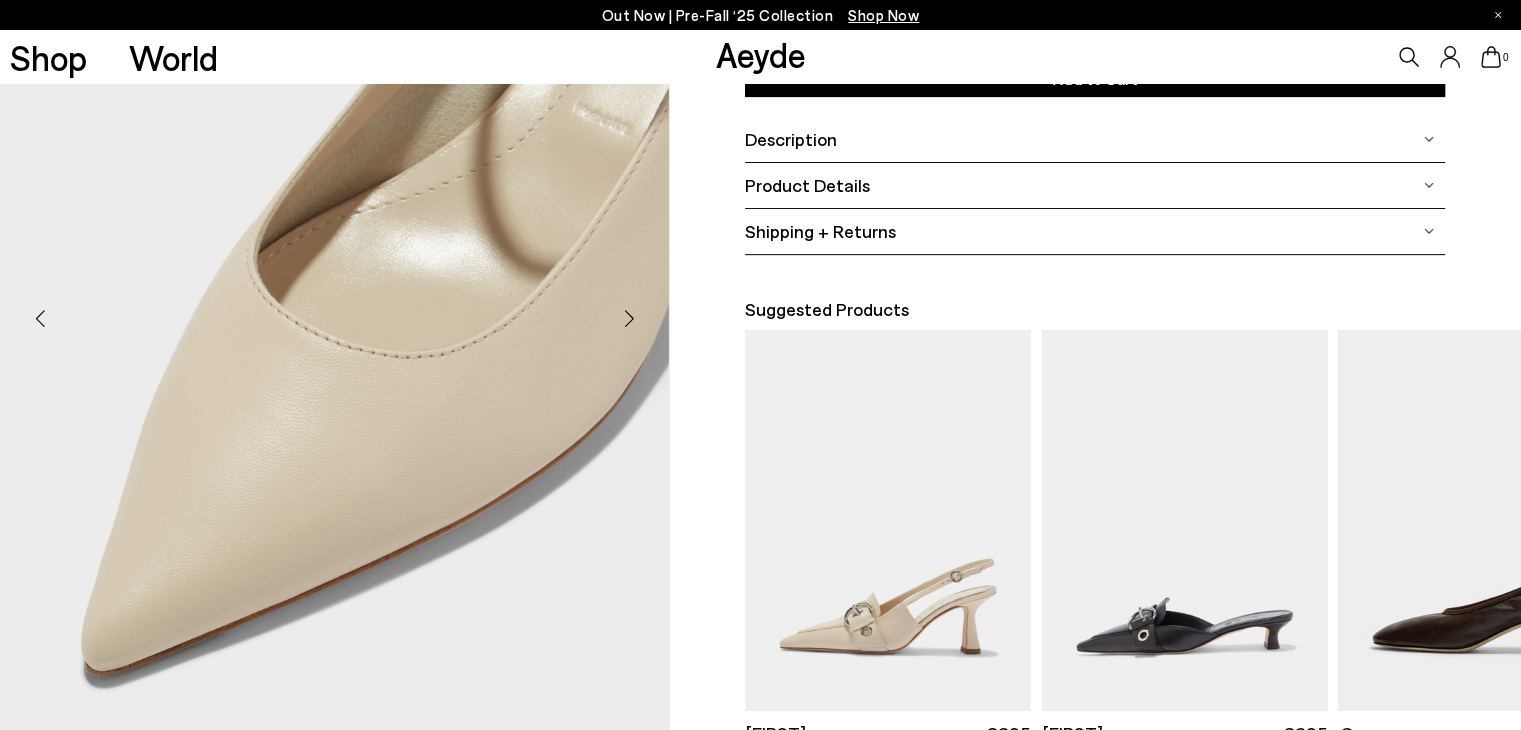 click at bounding box center [629, 318] 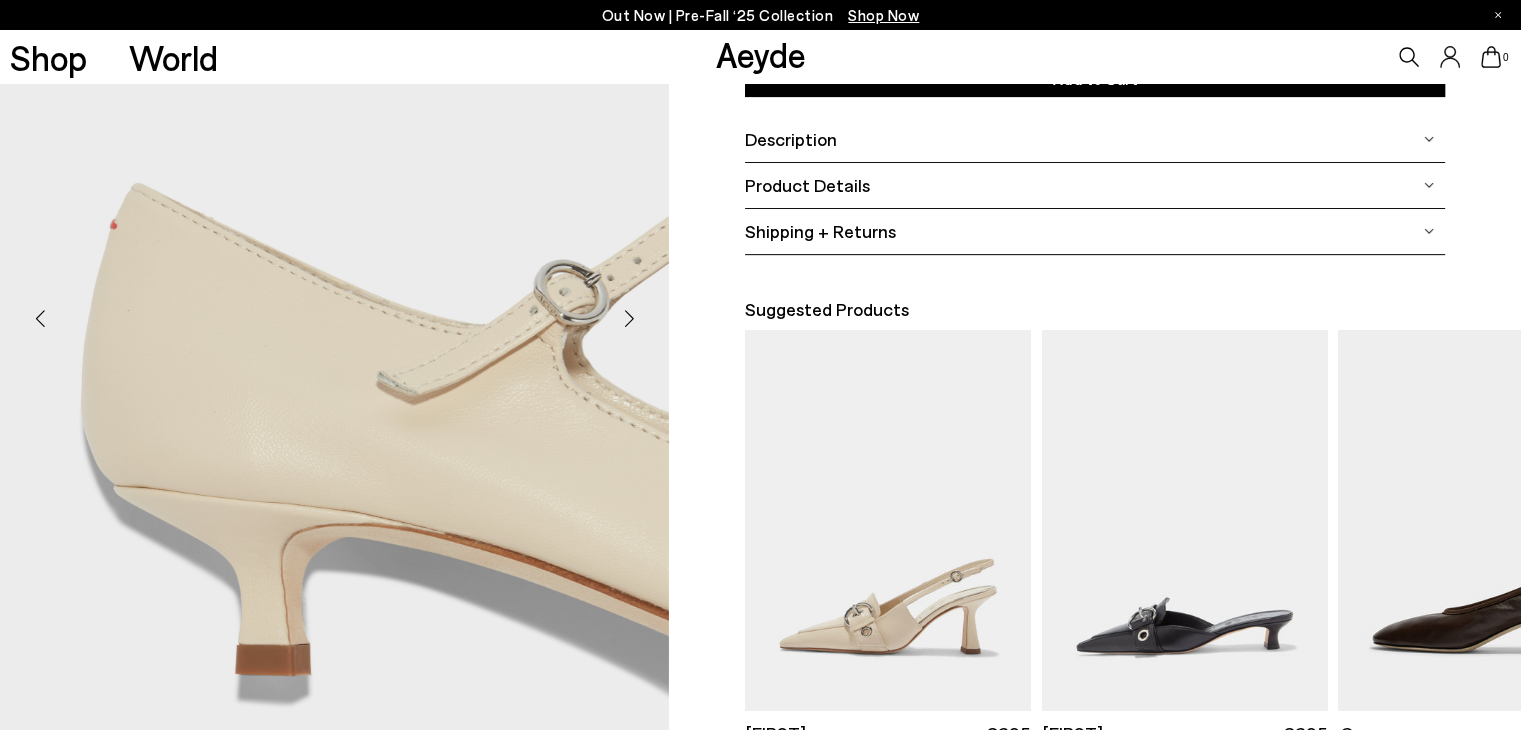 click at bounding box center (629, 318) 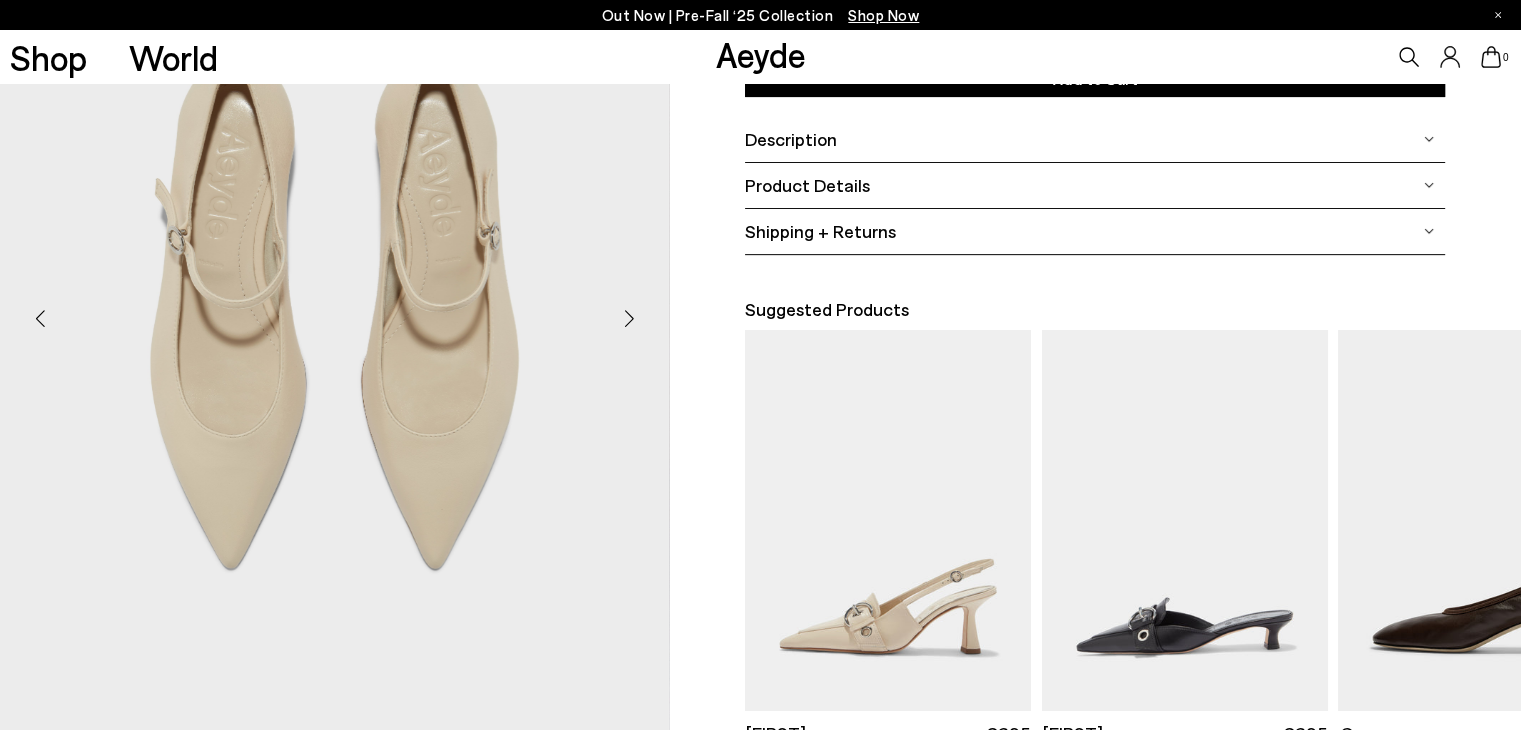 click at bounding box center (629, 318) 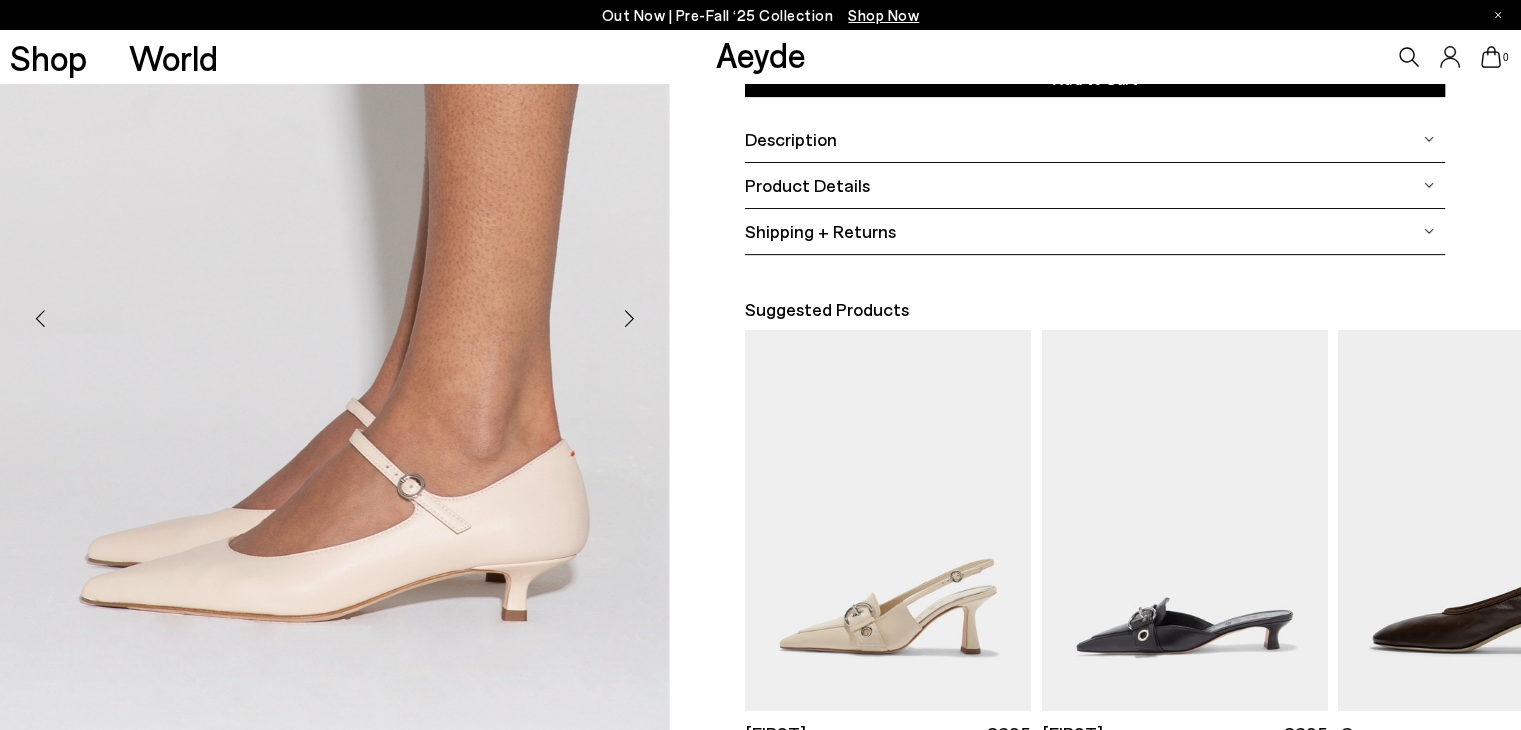click at bounding box center [629, 318] 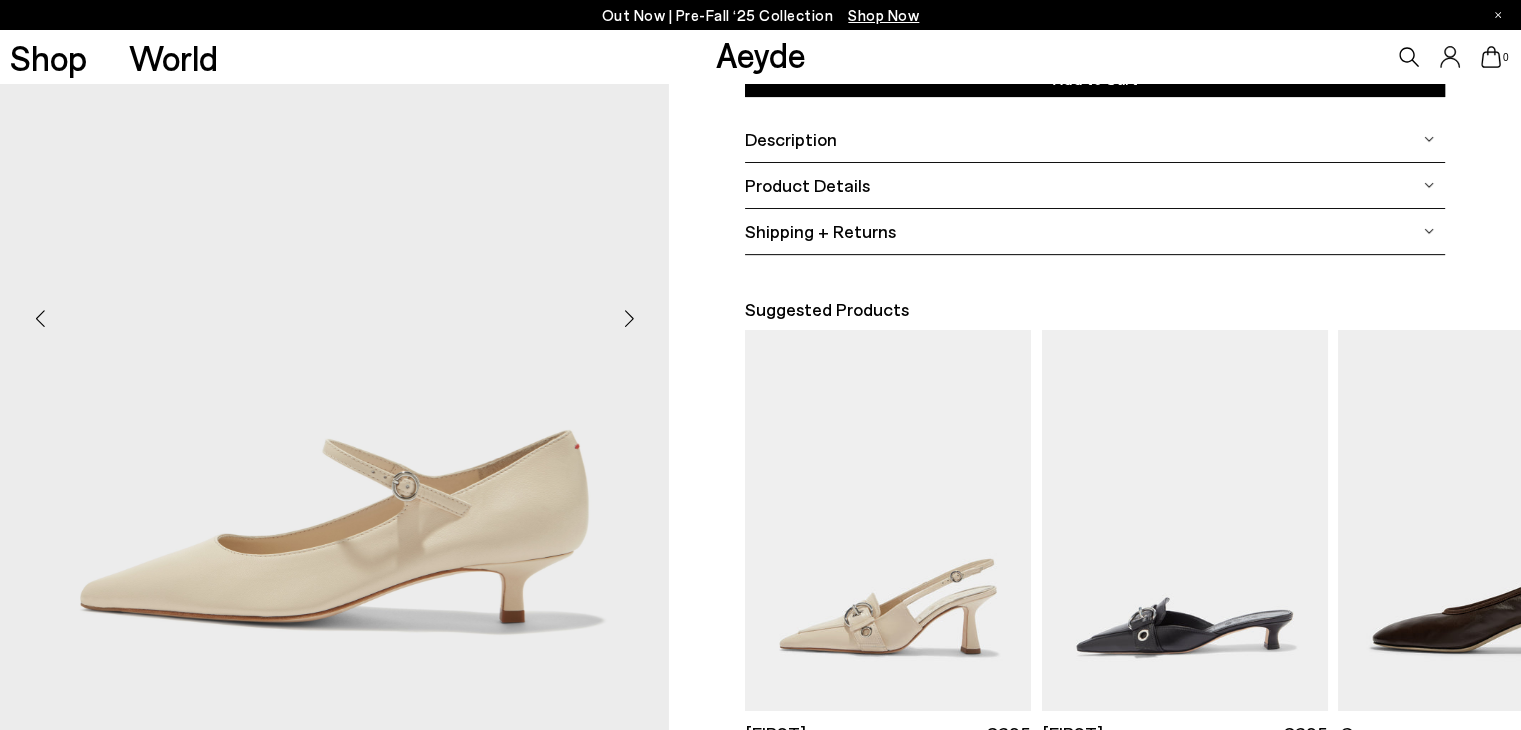 click at bounding box center (40, 318) 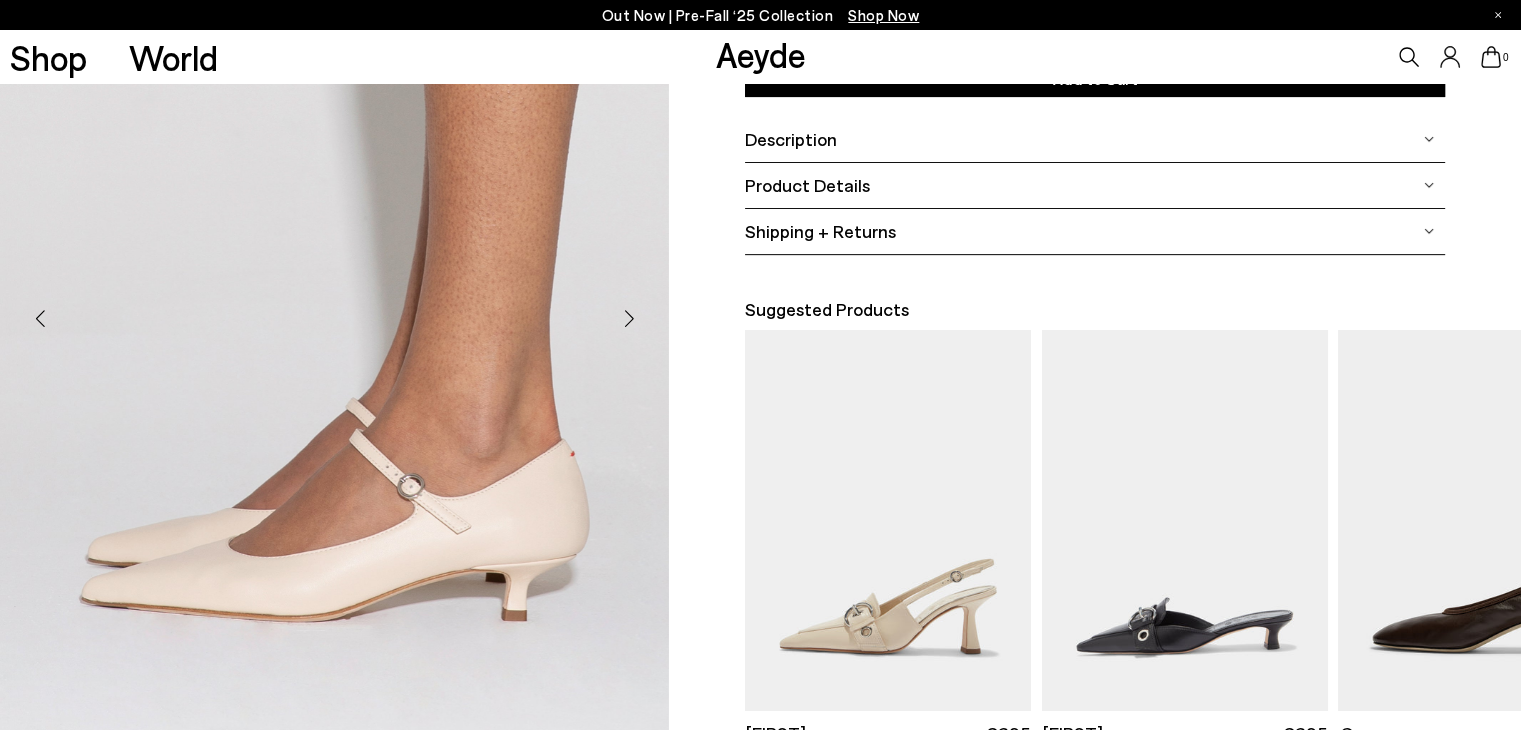 click at bounding box center (629, 318) 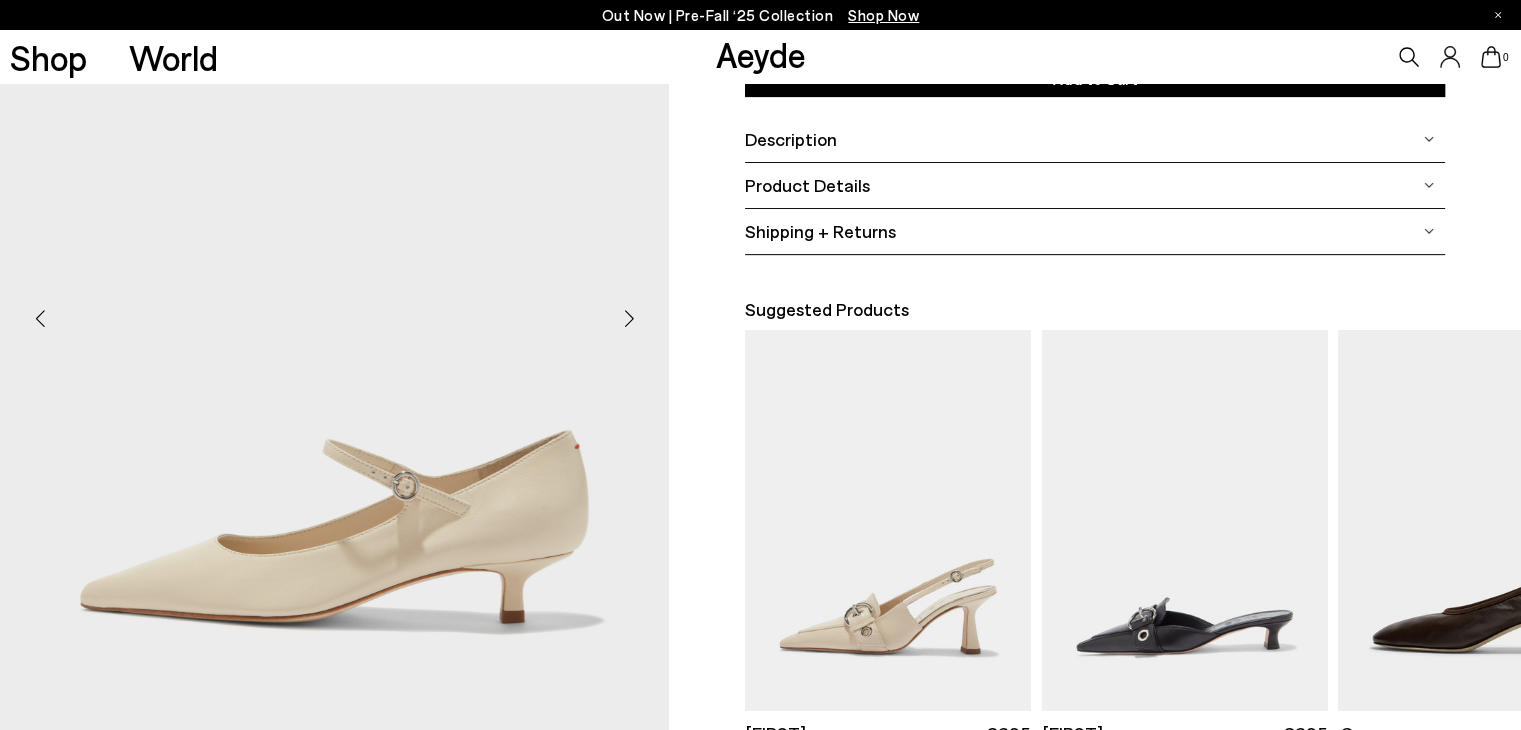 click at bounding box center [629, 318] 